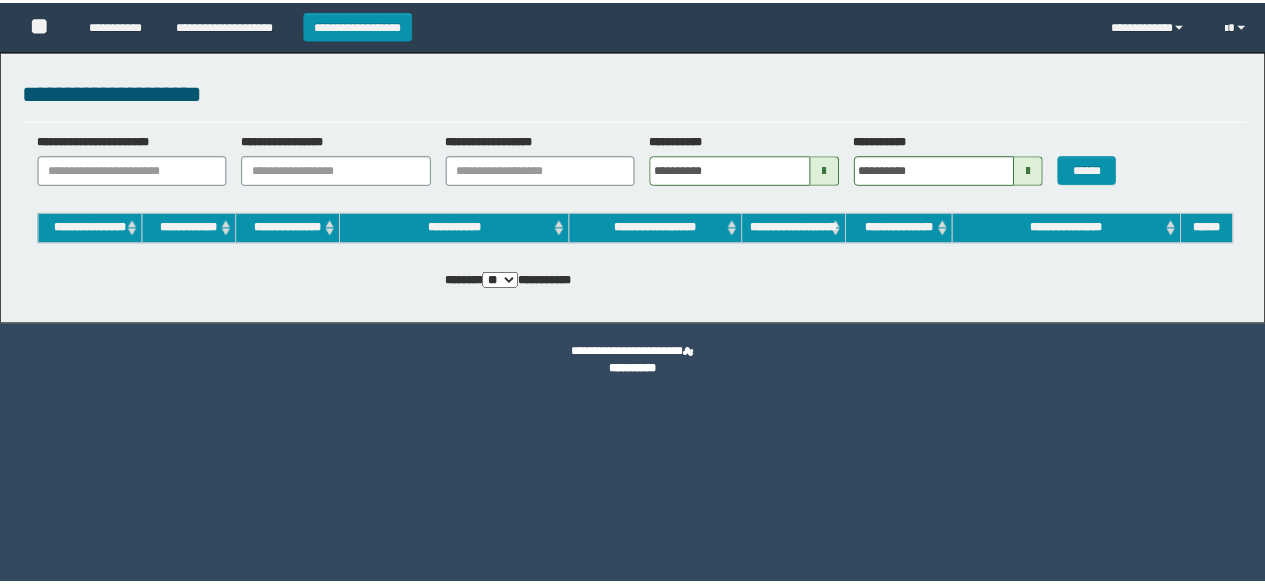 scroll, scrollTop: 0, scrollLeft: 0, axis: both 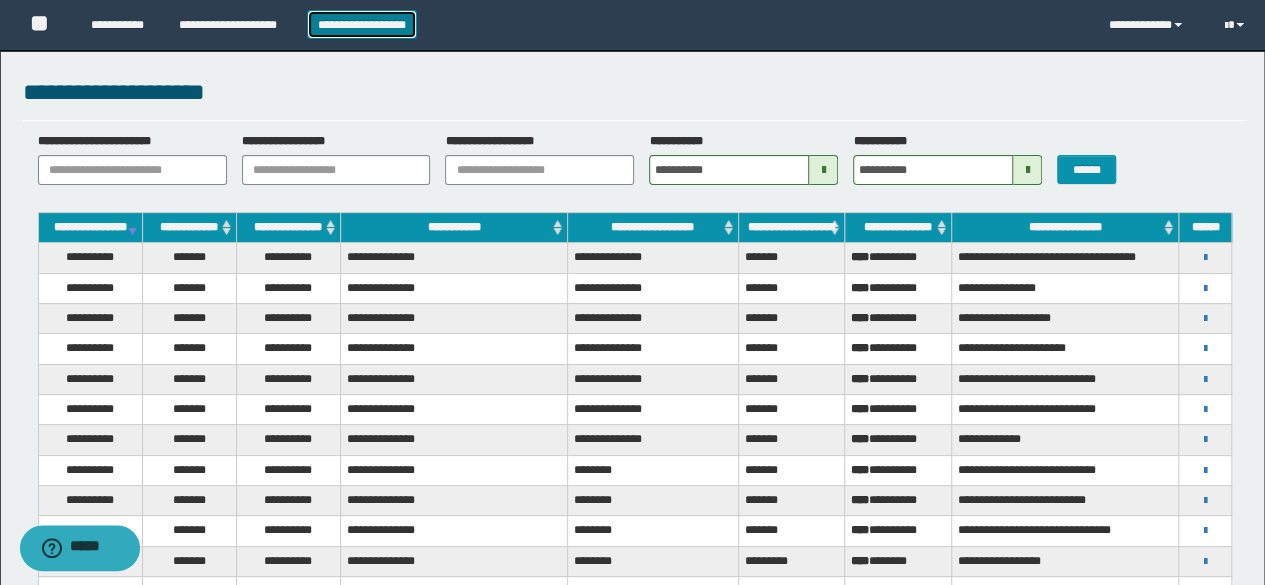 click on "**********" at bounding box center [362, 24] 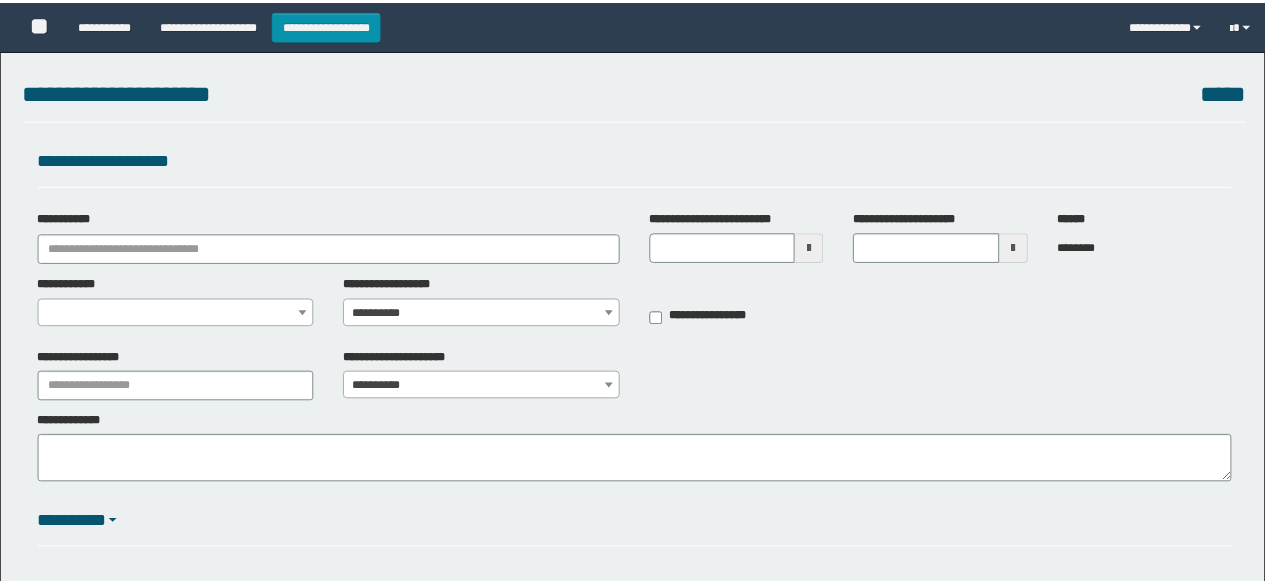 scroll, scrollTop: 0, scrollLeft: 0, axis: both 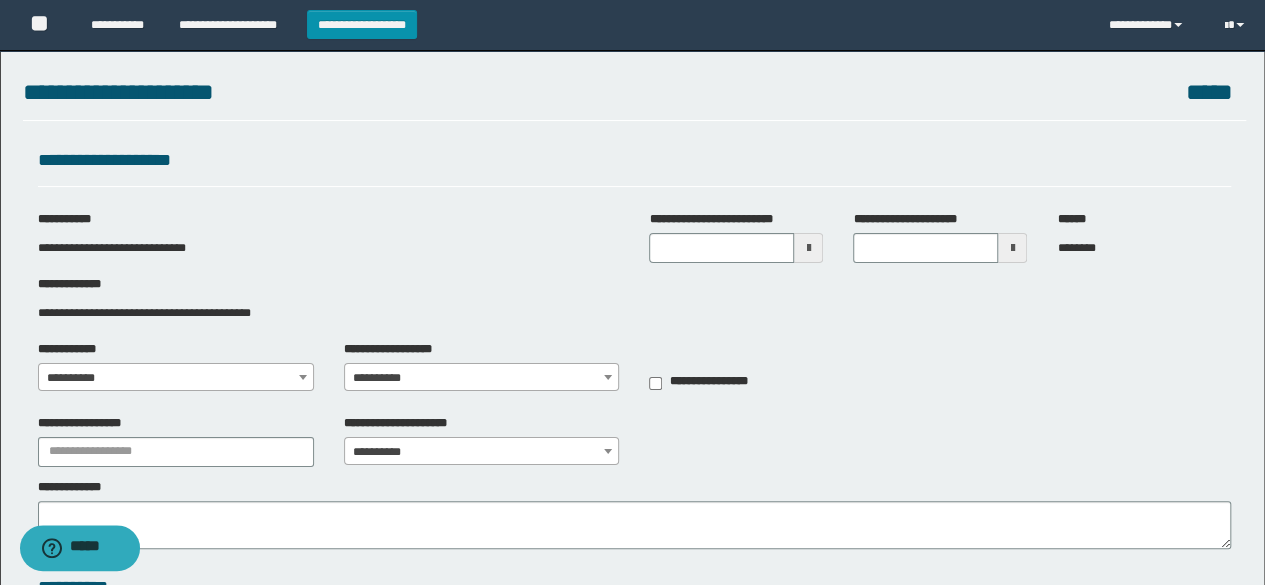 click at bounding box center [808, 248] 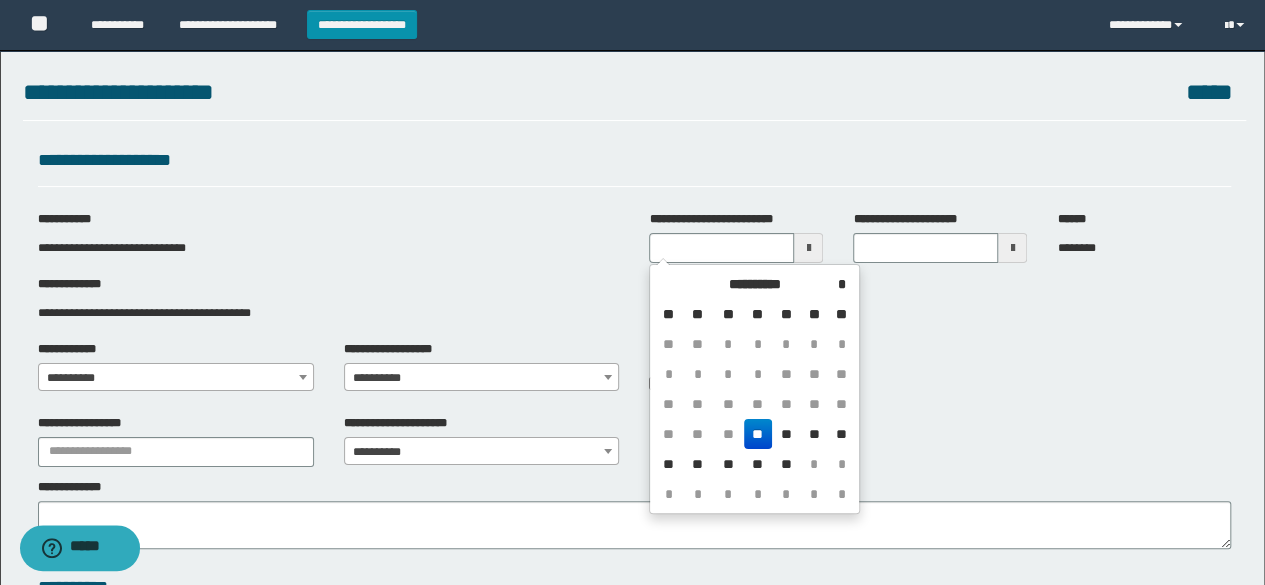 click on "**" at bounding box center (758, 434) 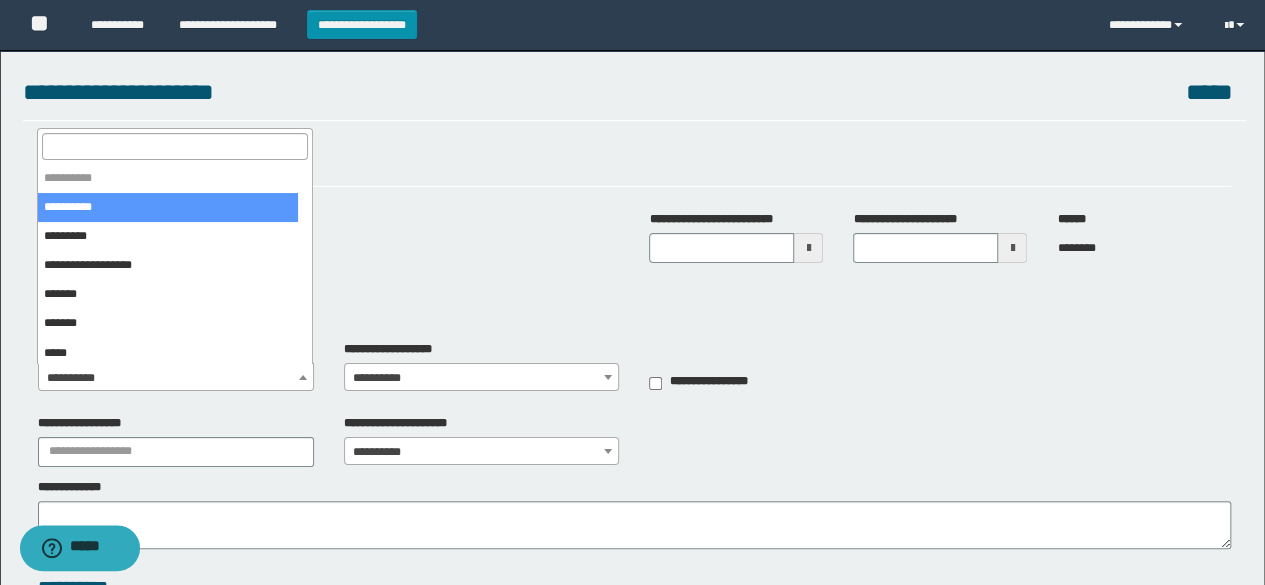 click at bounding box center [303, 377] 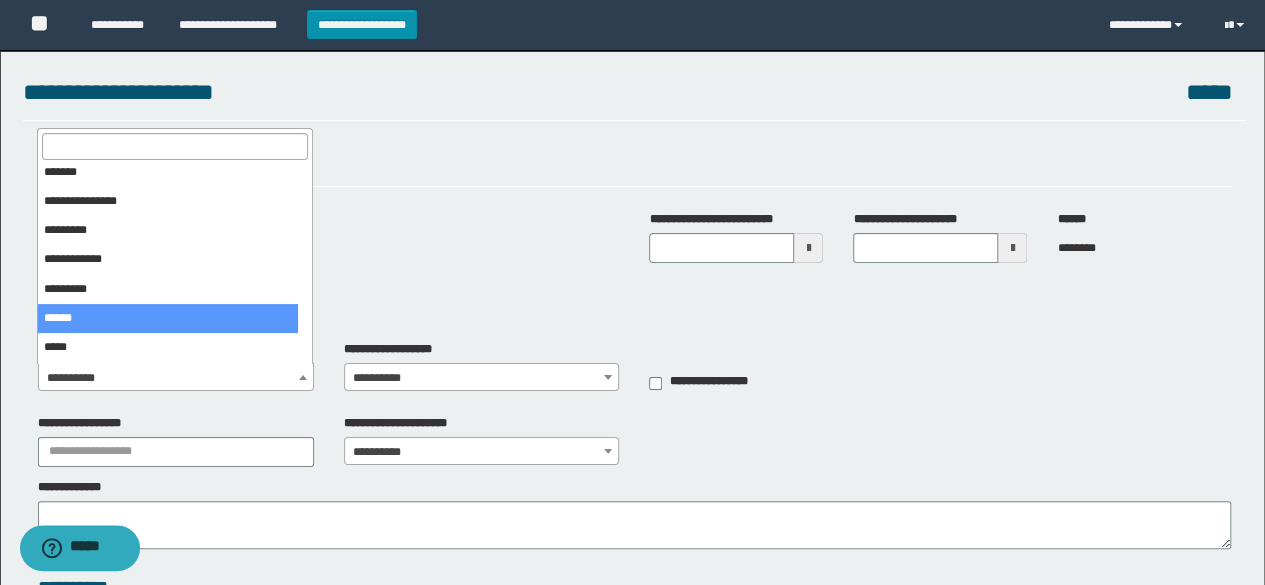 scroll, scrollTop: 500, scrollLeft: 0, axis: vertical 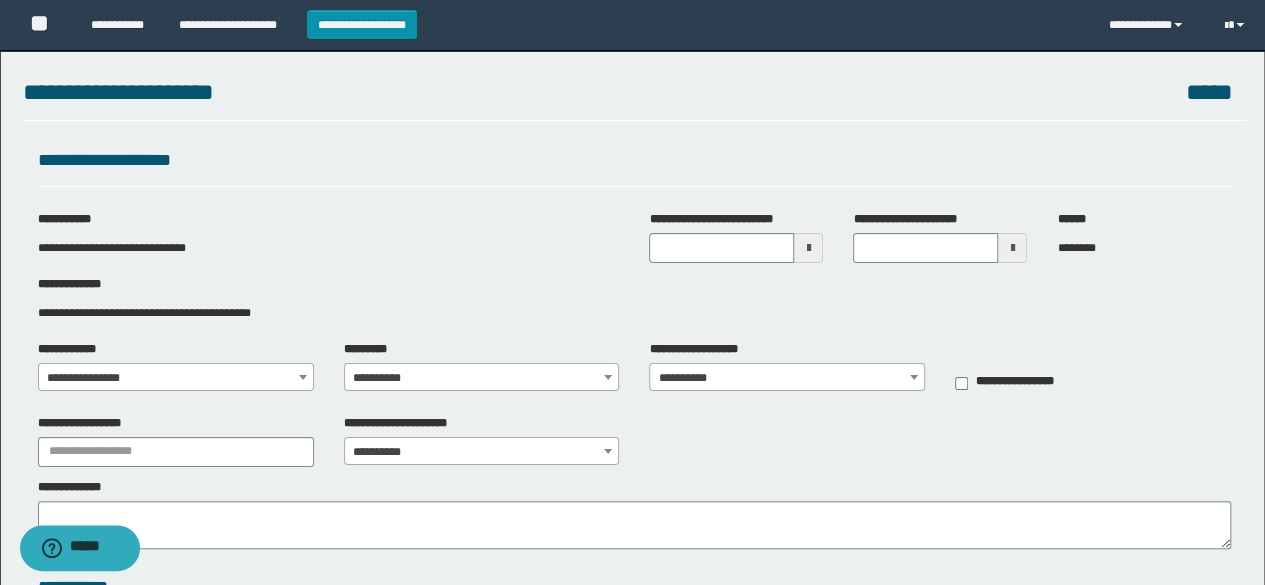 click on "**********" at bounding box center (482, 378) 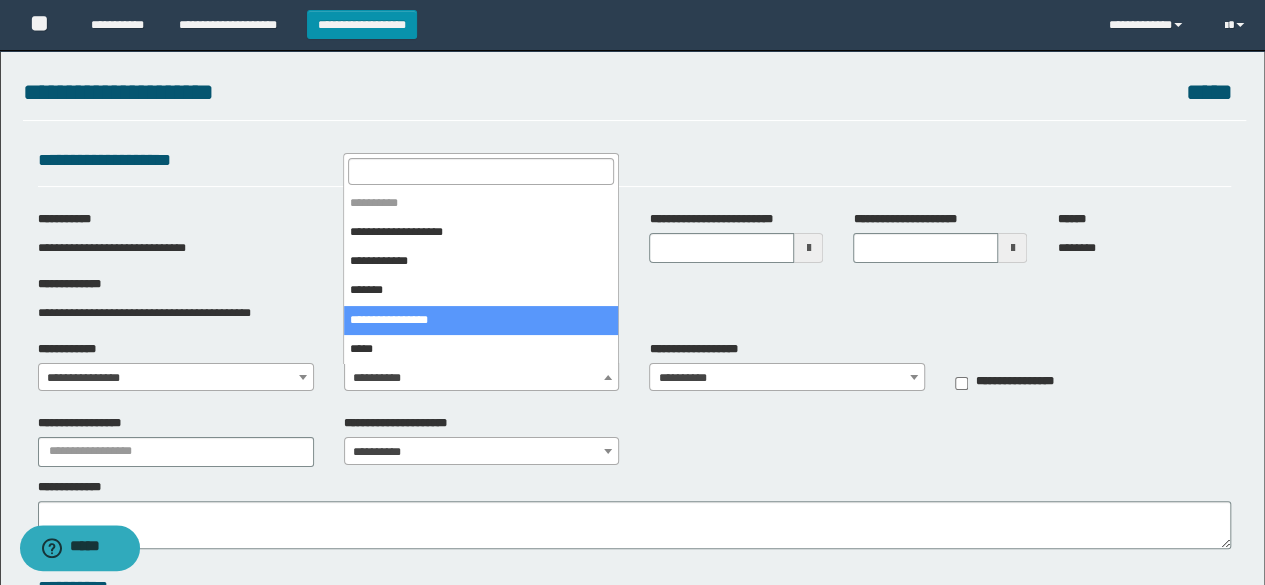 select on "****" 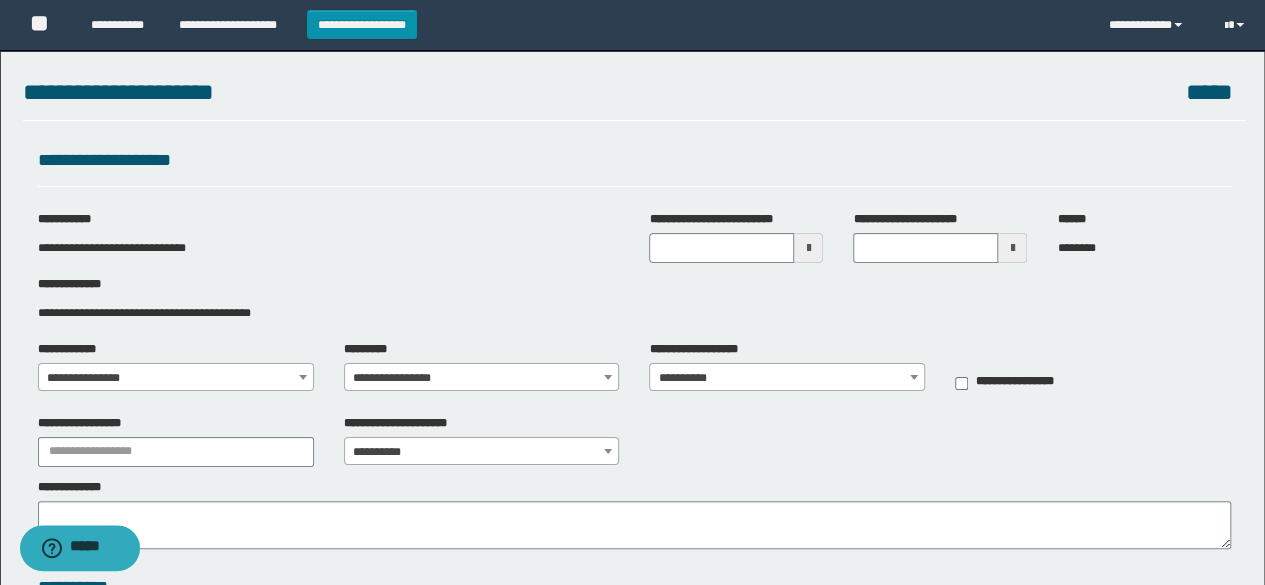 click on "**********" at bounding box center [787, 378] 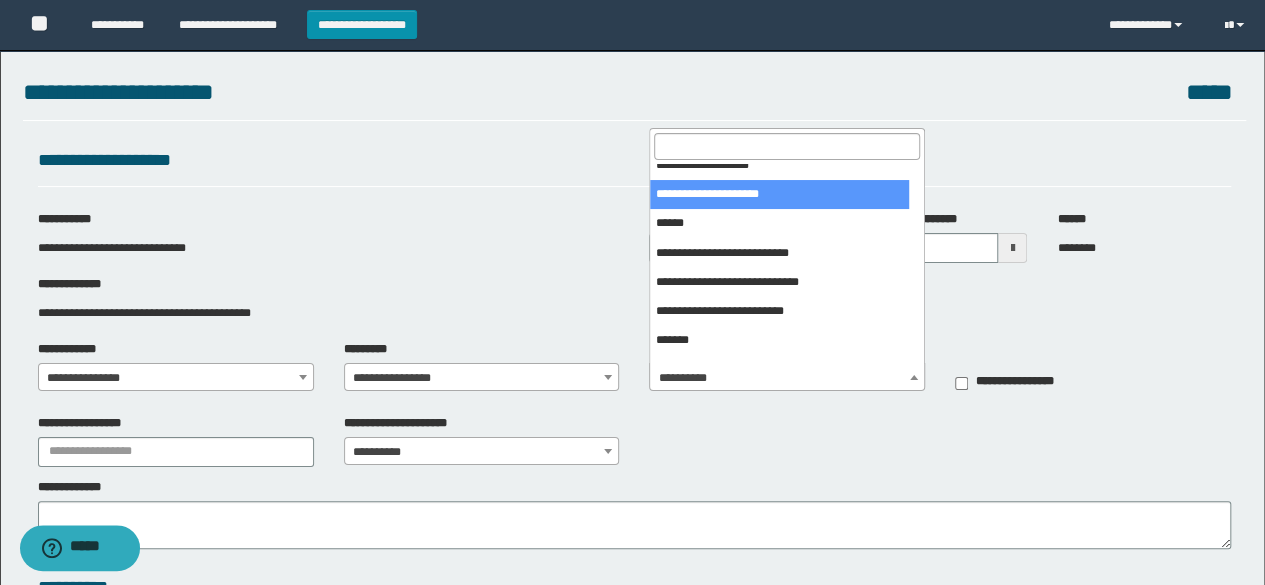 scroll, scrollTop: 200, scrollLeft: 0, axis: vertical 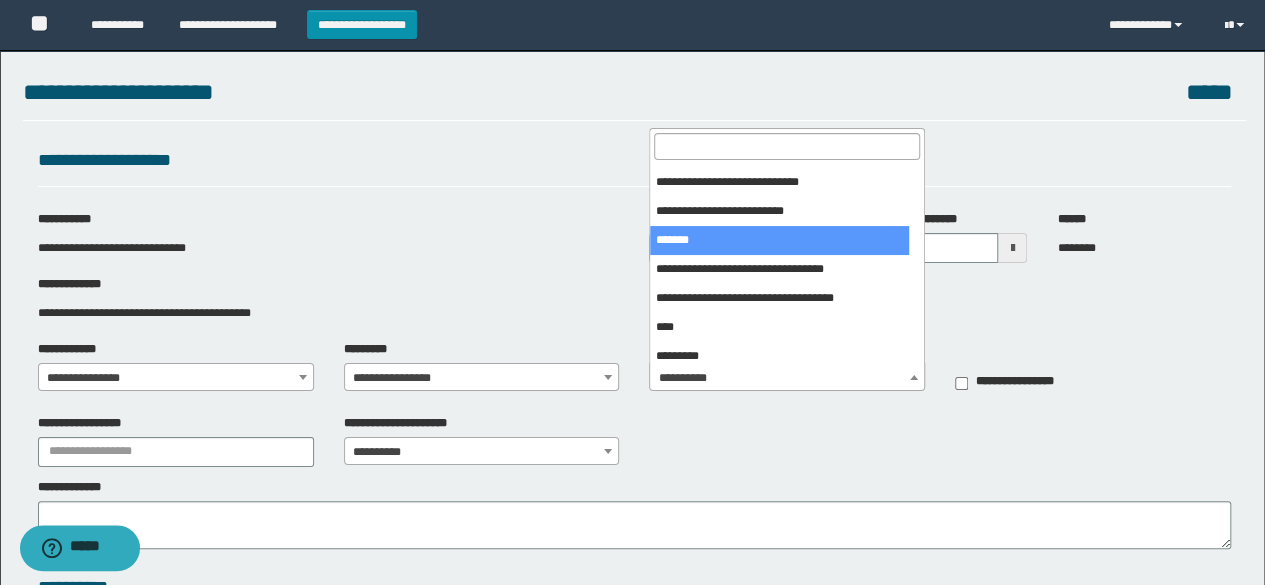 select on "***" 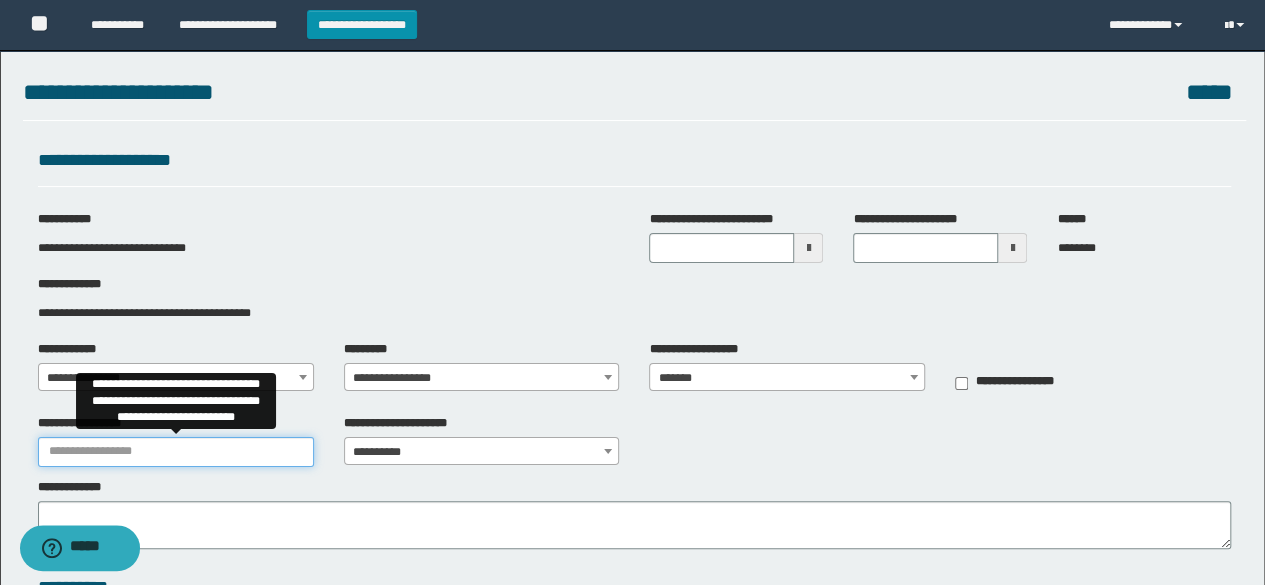 click on "**********" at bounding box center [176, 452] 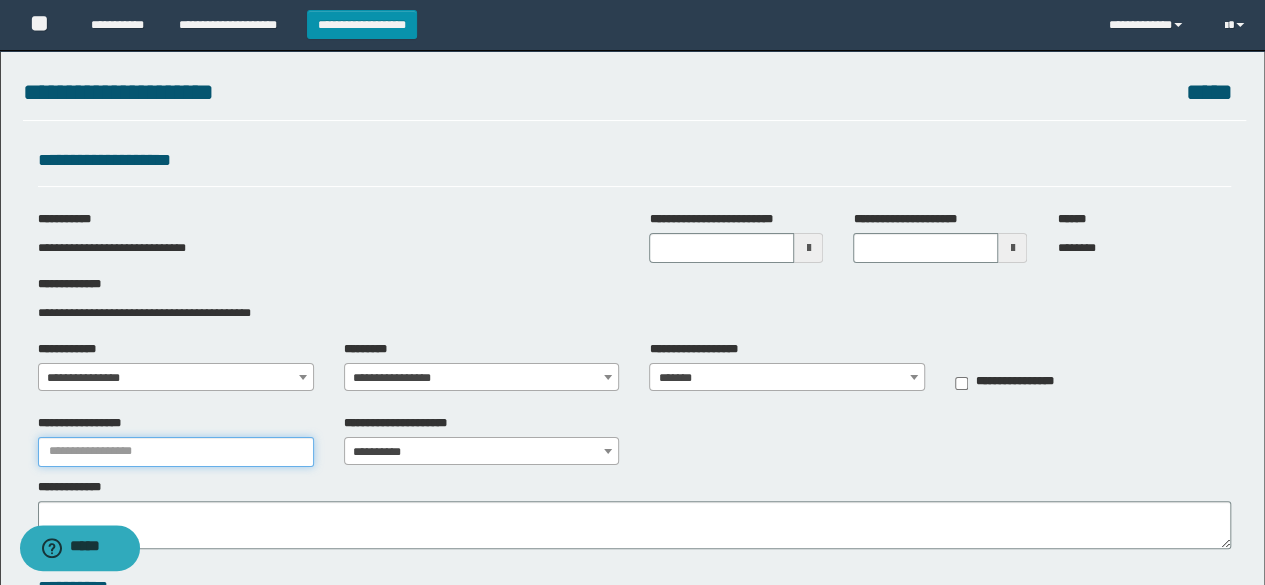 type on "********" 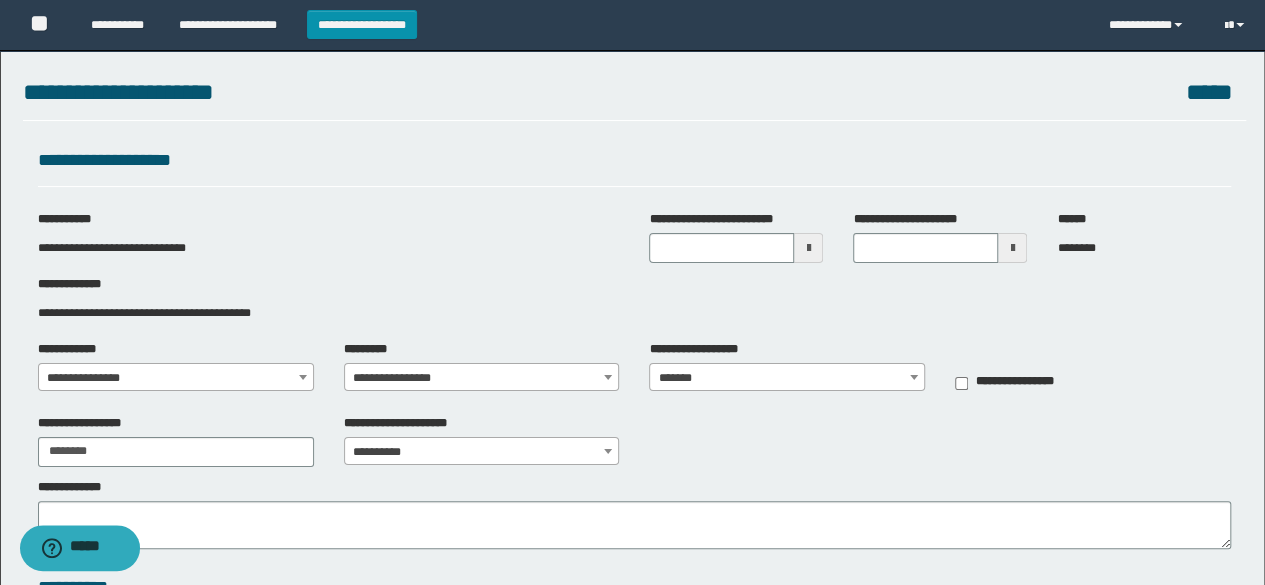 click at bounding box center [808, 248] 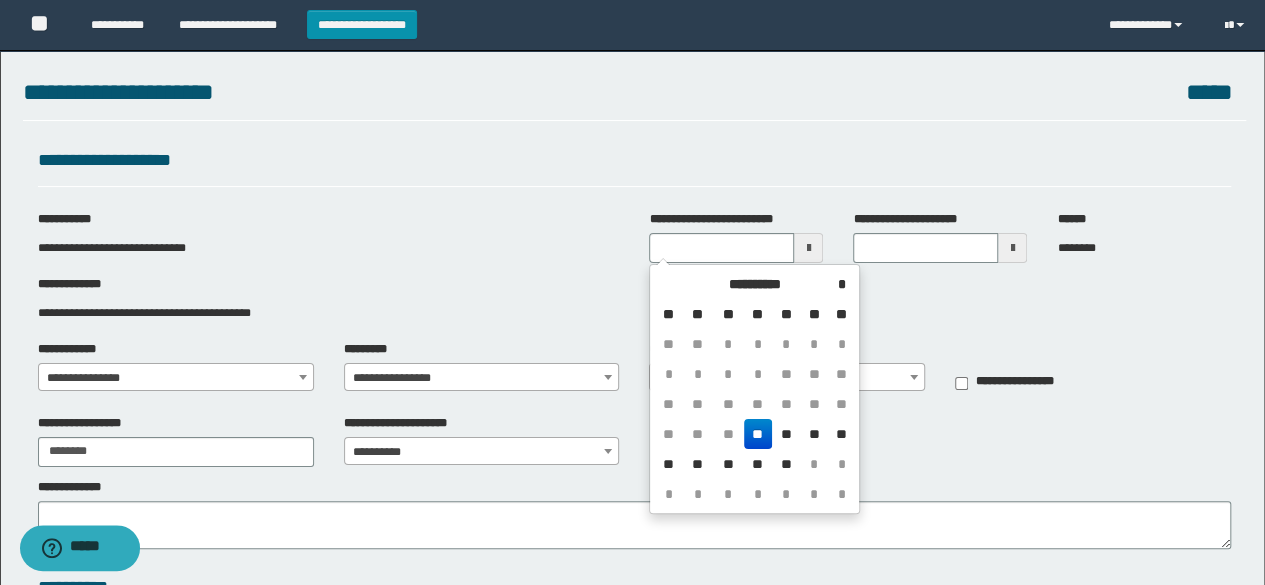 click at bounding box center [808, 248] 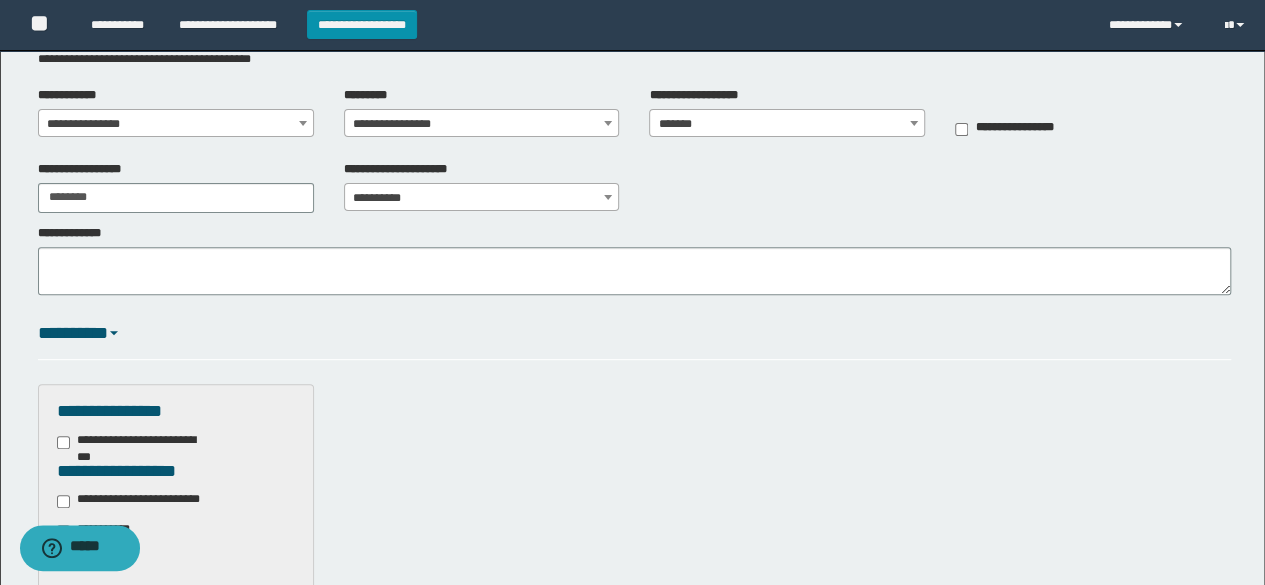 scroll, scrollTop: 300, scrollLeft: 0, axis: vertical 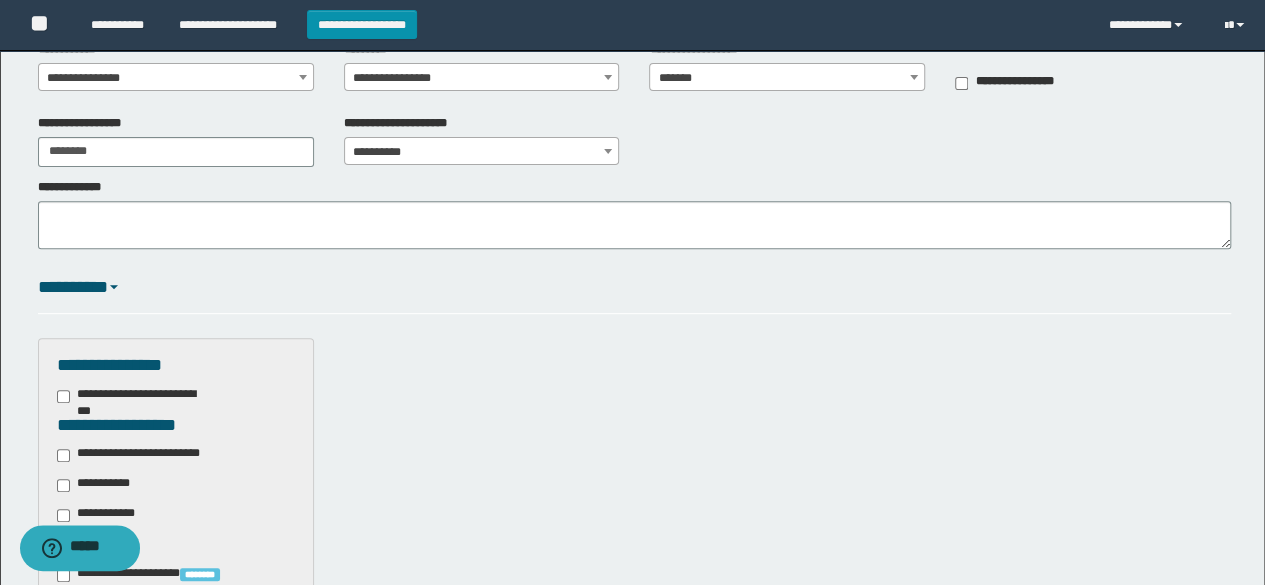 click on "**********" at bounding box center [143, 455] 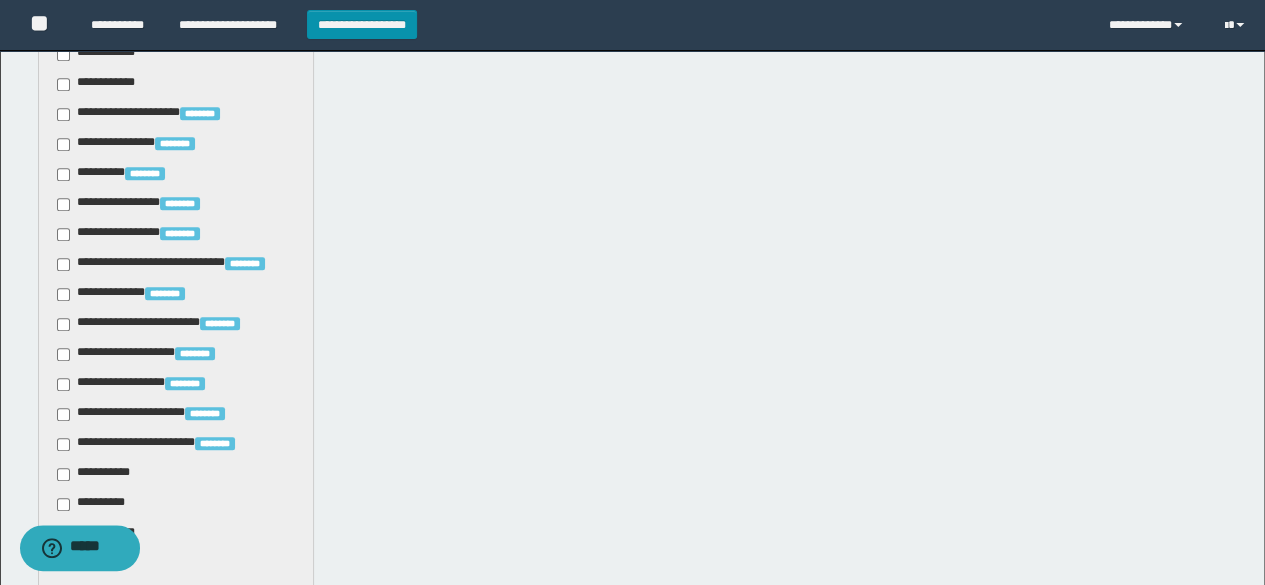 scroll, scrollTop: 900, scrollLeft: 0, axis: vertical 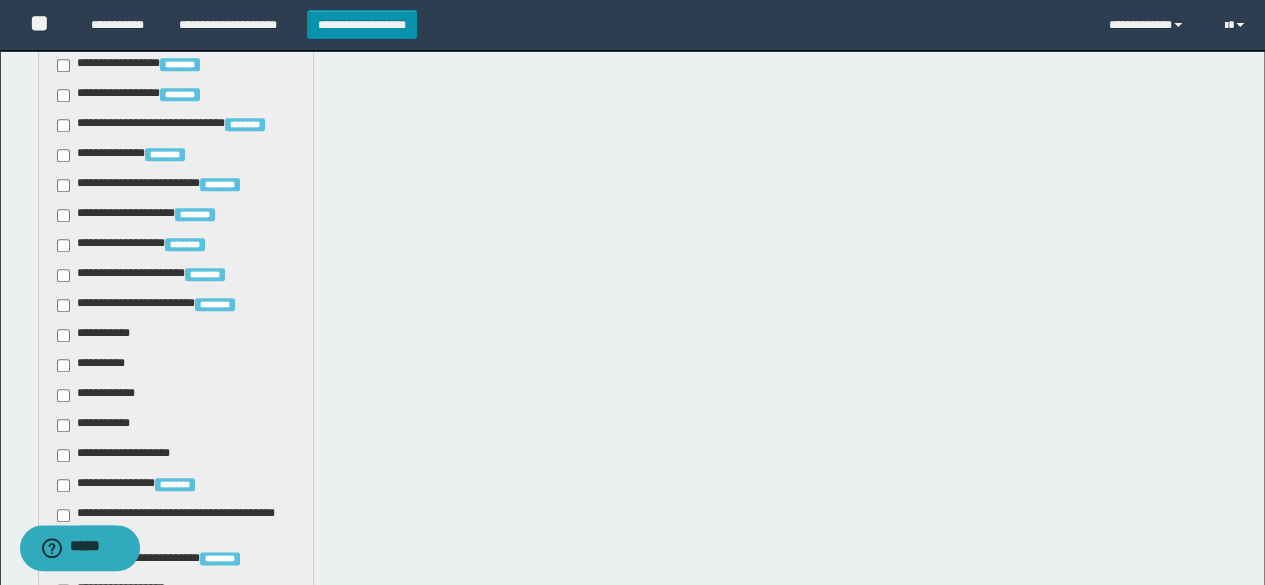 click on "**********" at bounding box center (97, 335) 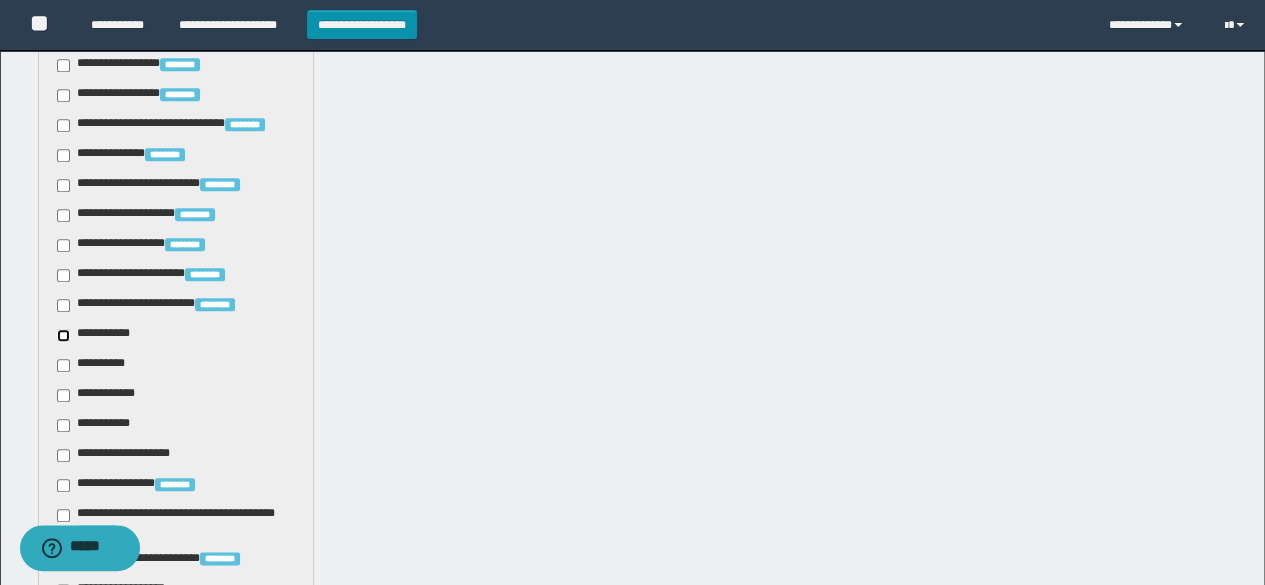 scroll, scrollTop: 1254, scrollLeft: 0, axis: vertical 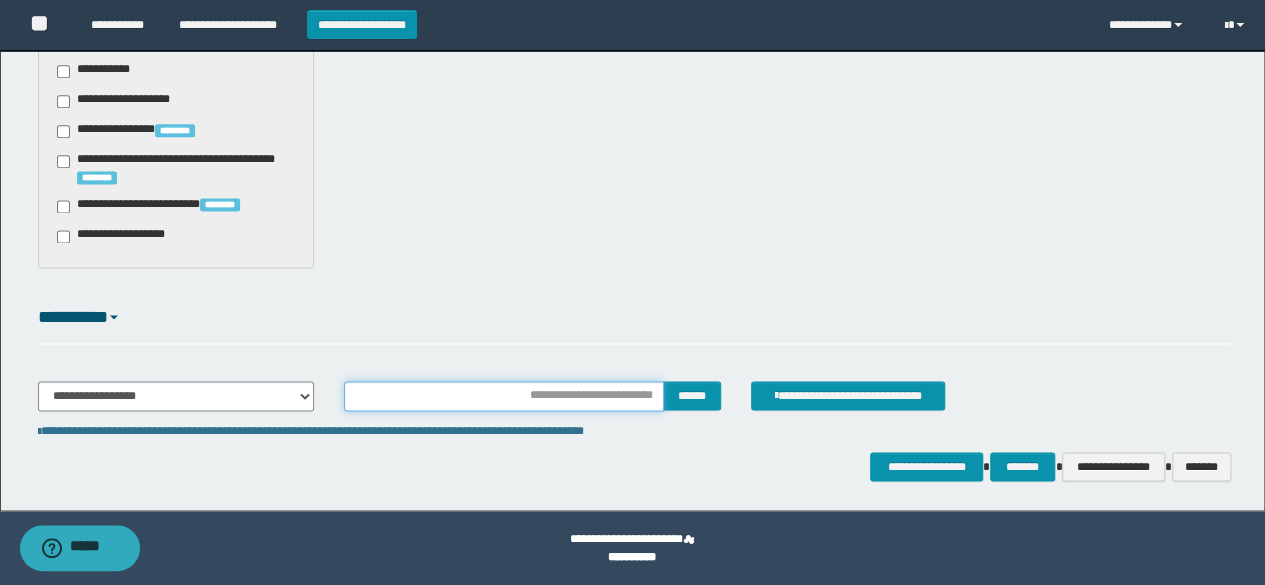 click at bounding box center [504, 396] 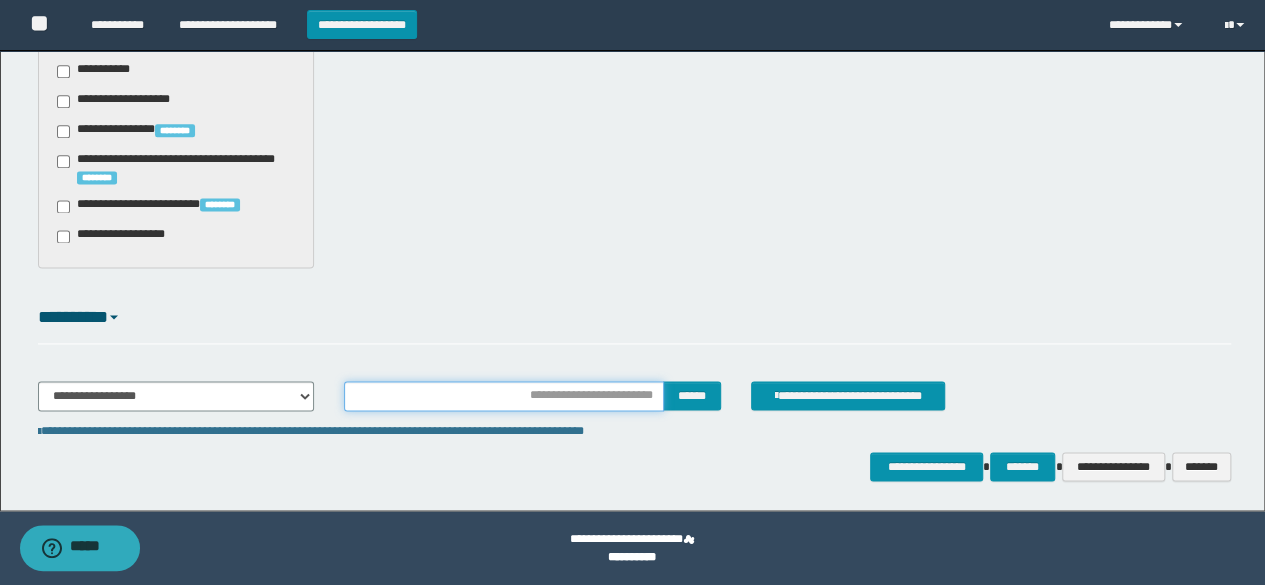 type on "*******" 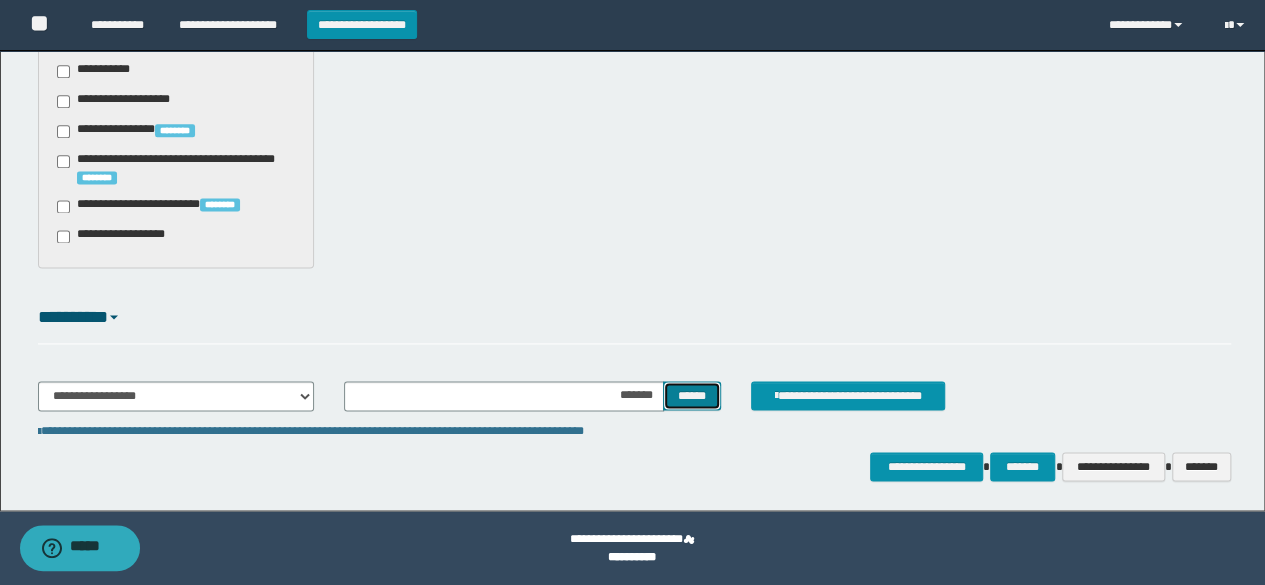 click on "******" at bounding box center [692, 395] 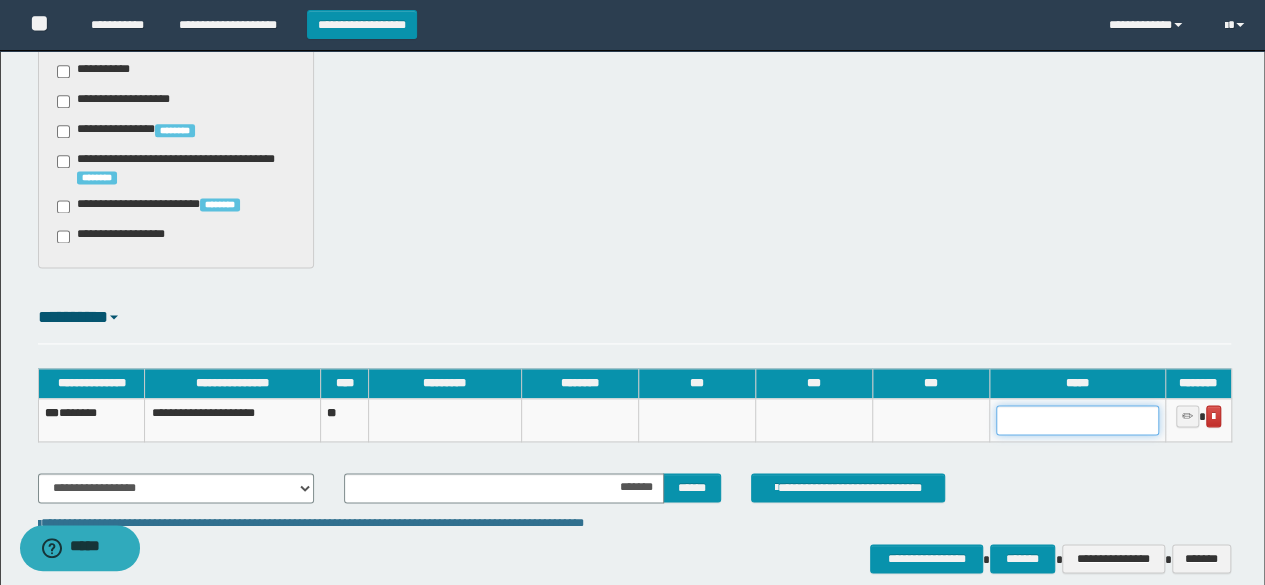 click at bounding box center (1077, 420) 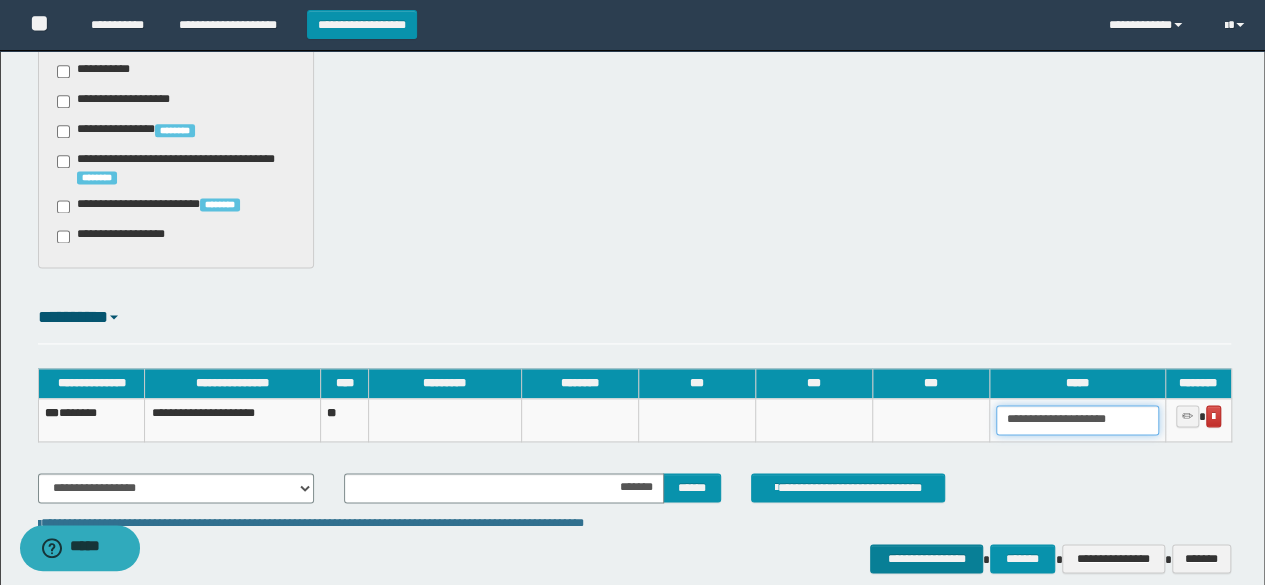 type on "**********" 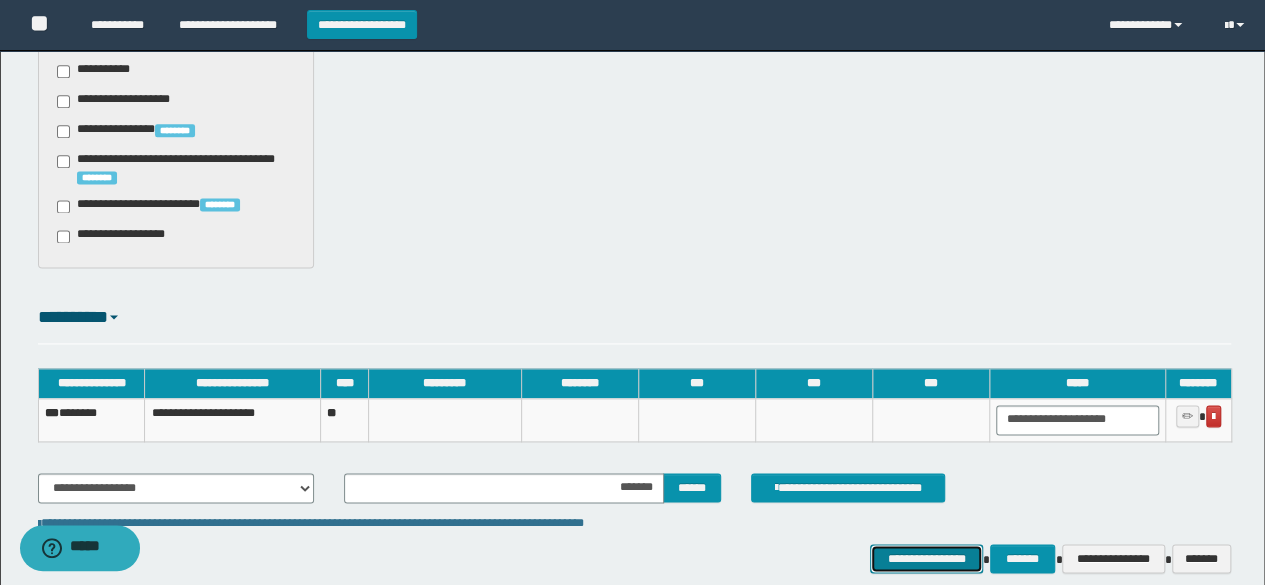 click on "**********" at bounding box center (926, 558) 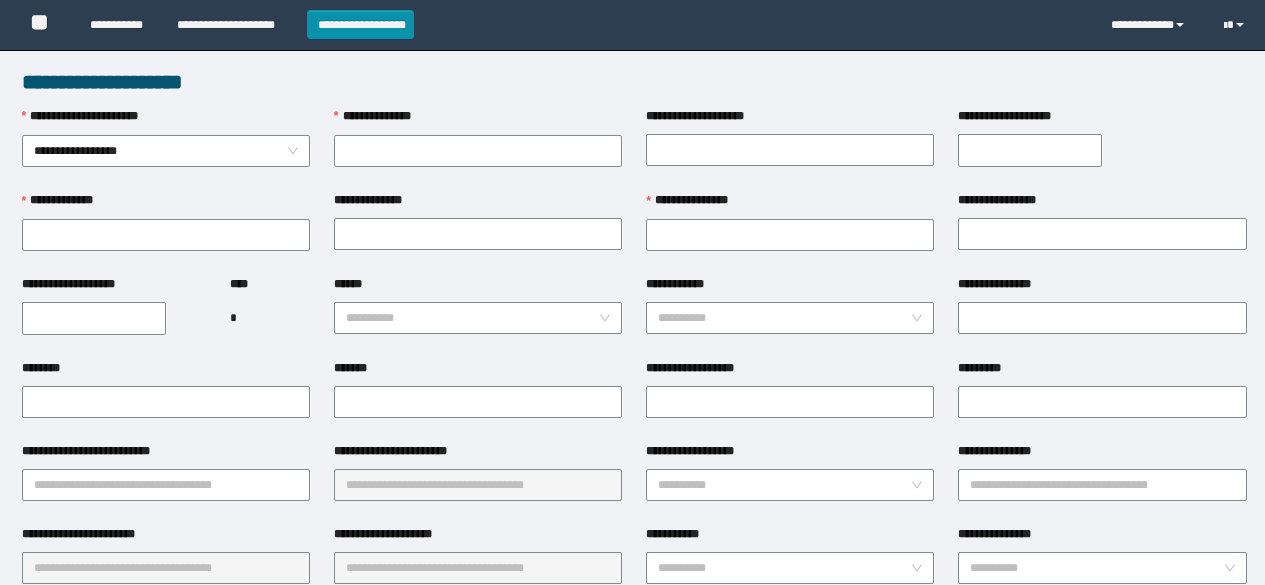 scroll, scrollTop: 0, scrollLeft: 0, axis: both 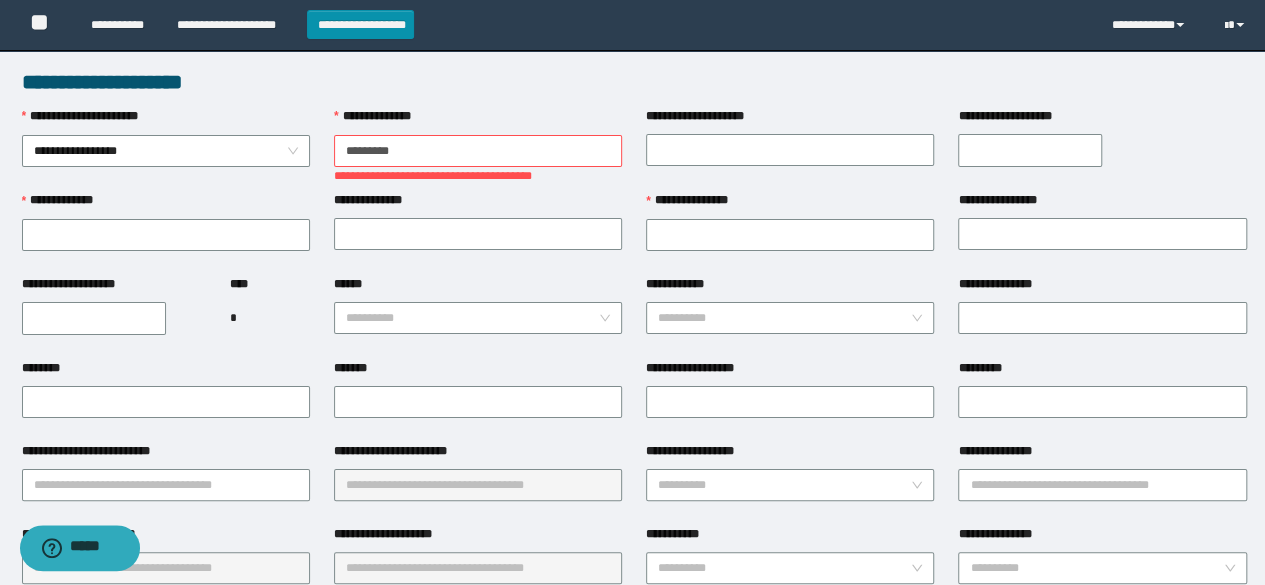 click on "*********" at bounding box center (478, 151) 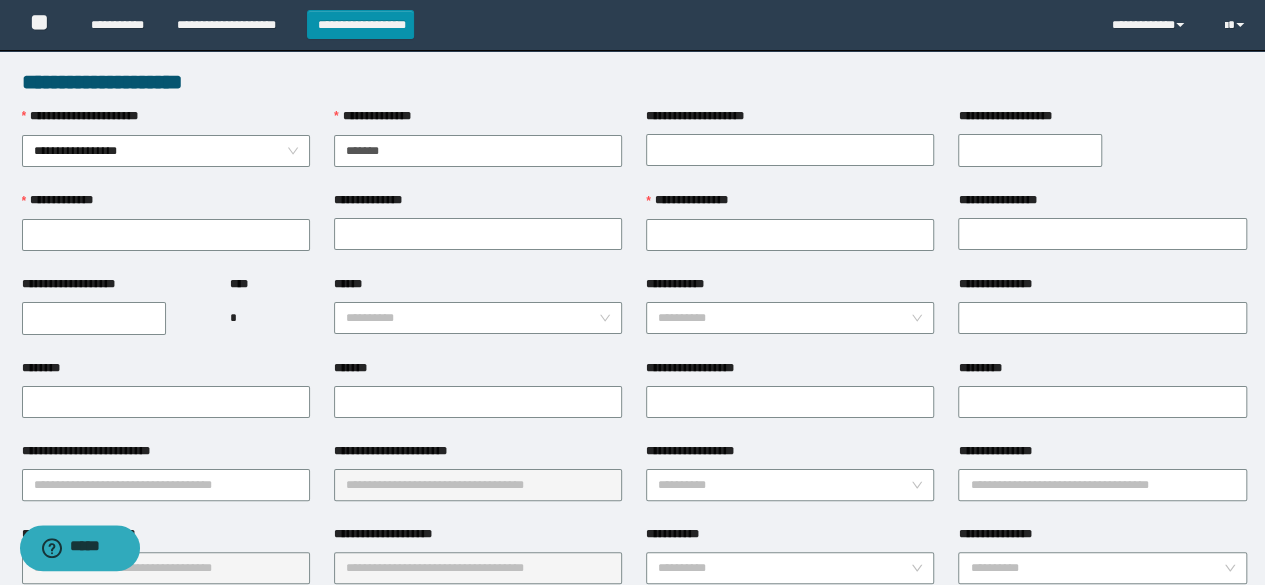 type on "*******" 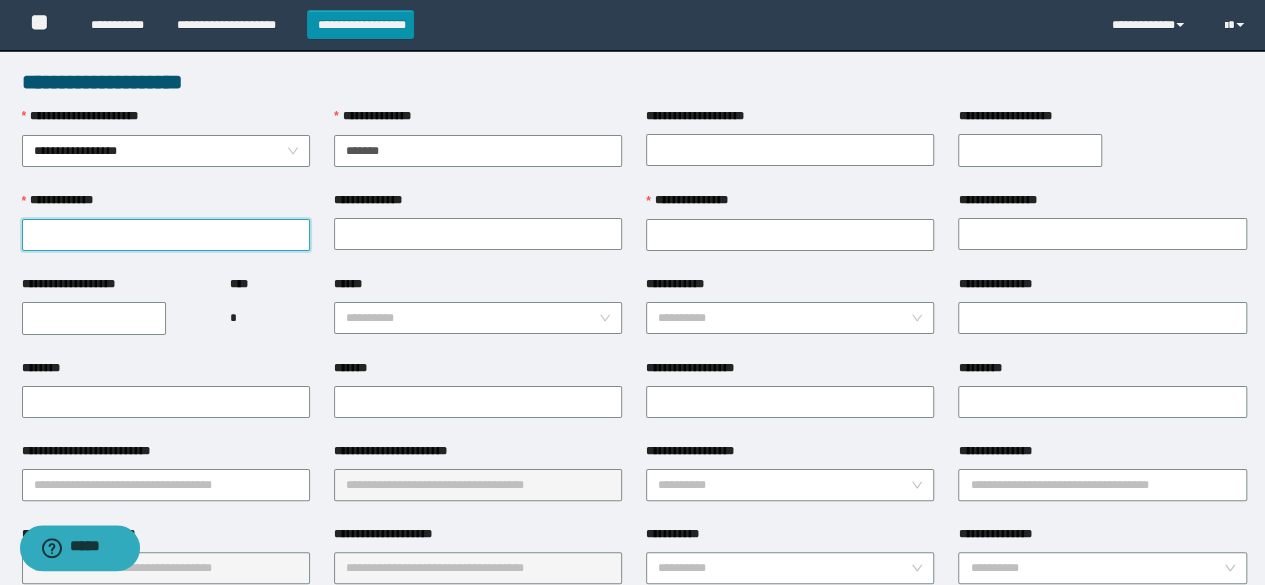 click on "**********" at bounding box center [166, 235] 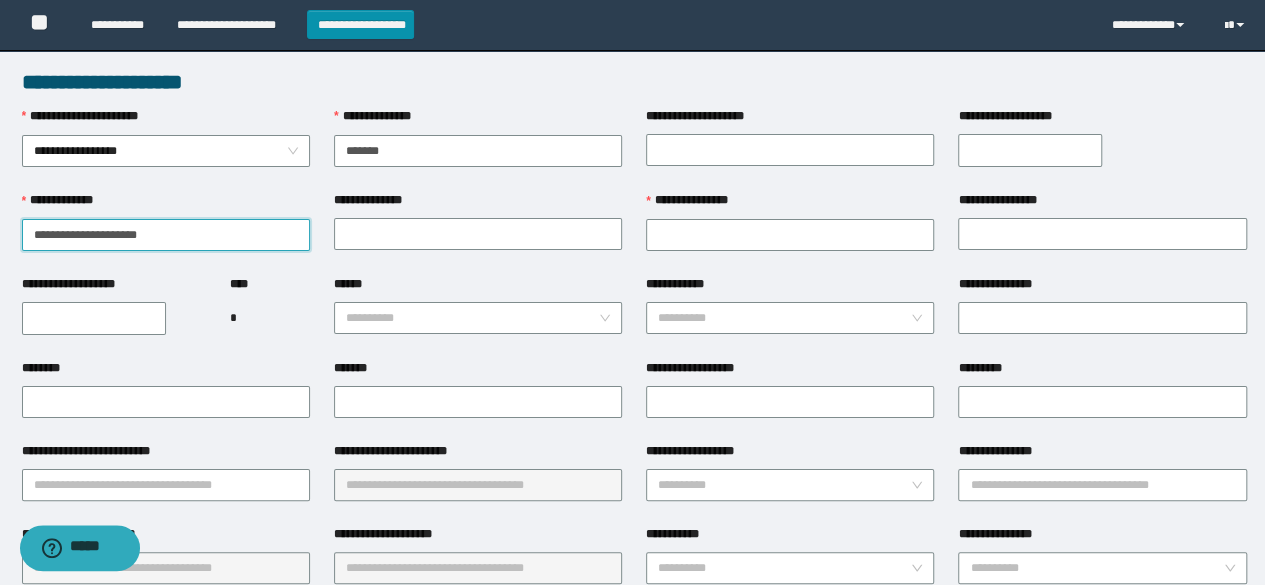 click on "**********" at bounding box center (166, 235) 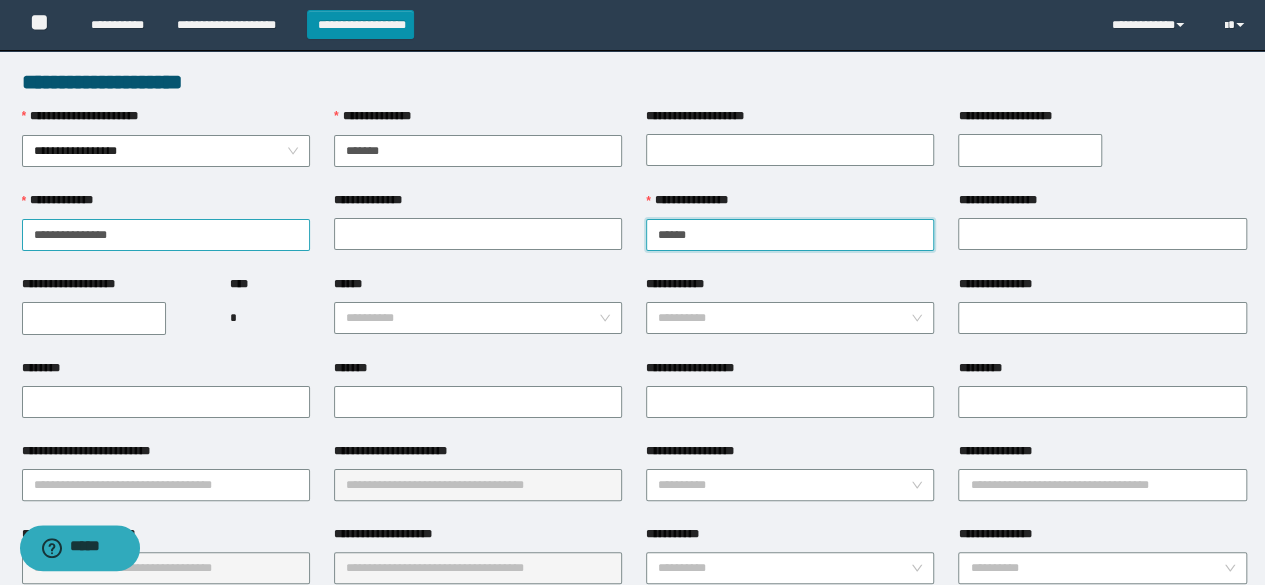 type on "******" 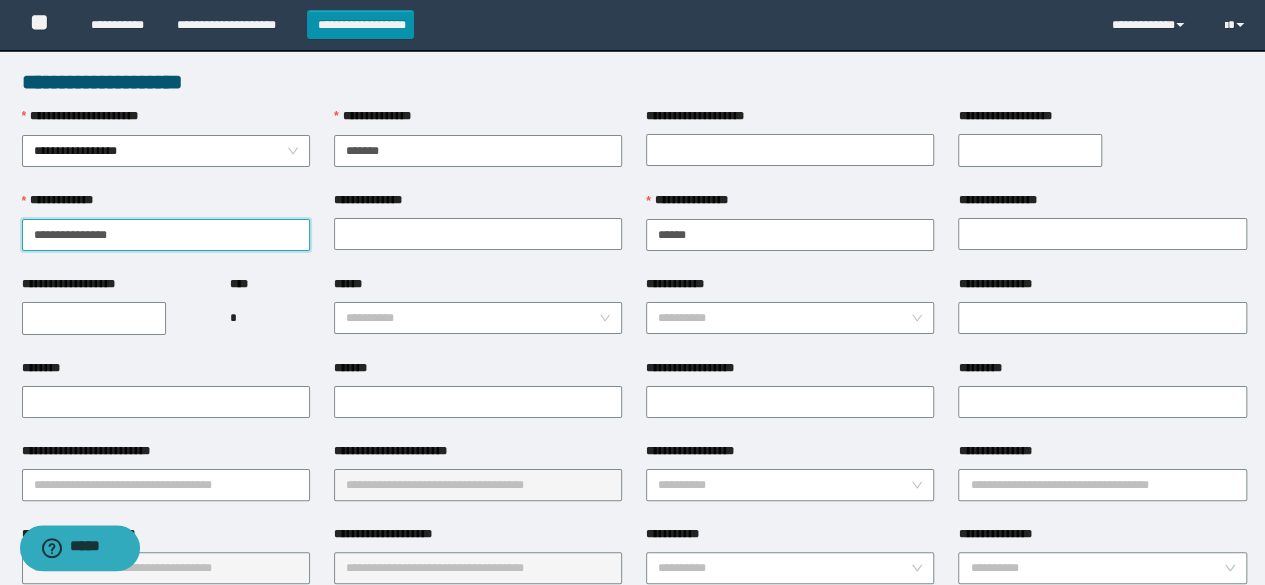 click on "**********" at bounding box center (166, 235) 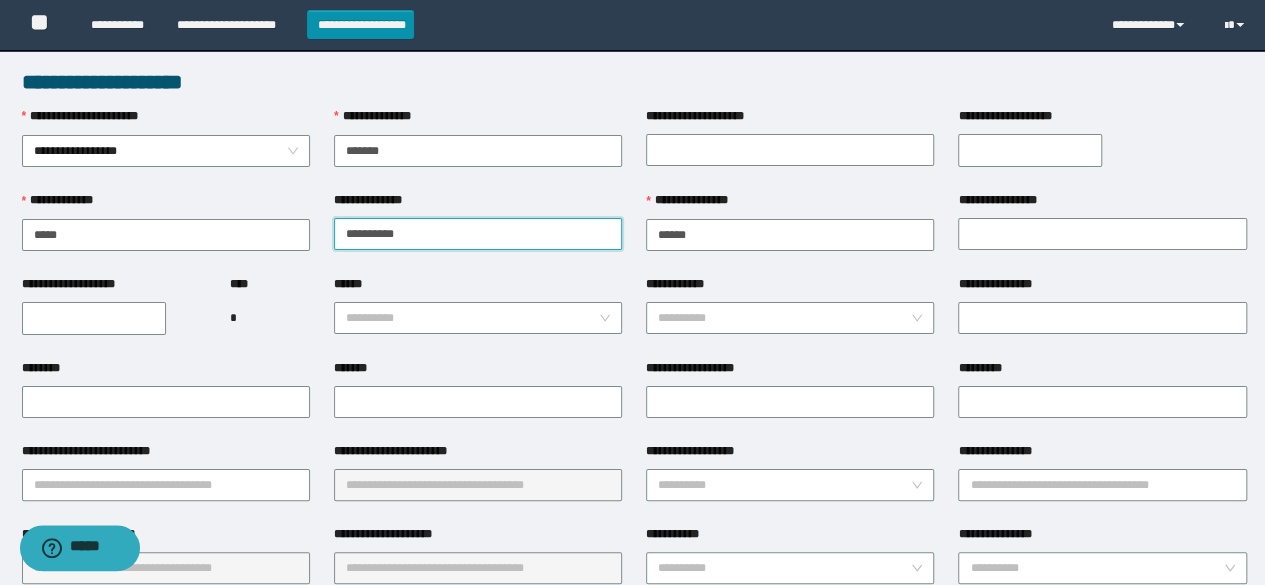 type on "*********" 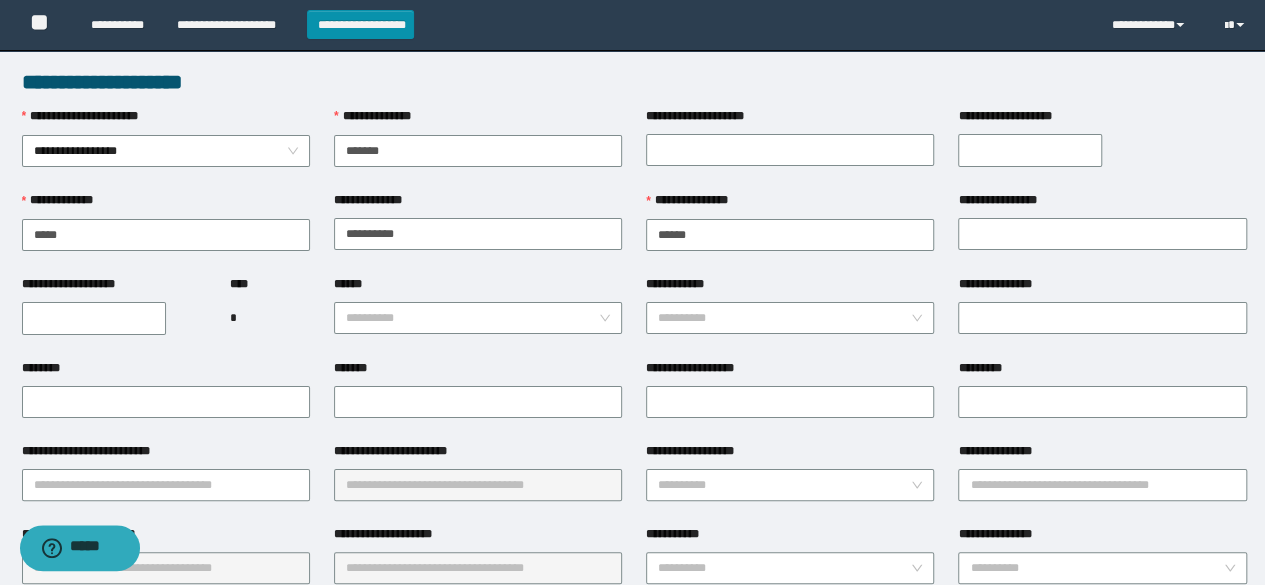 click on "********" at bounding box center [166, 372] 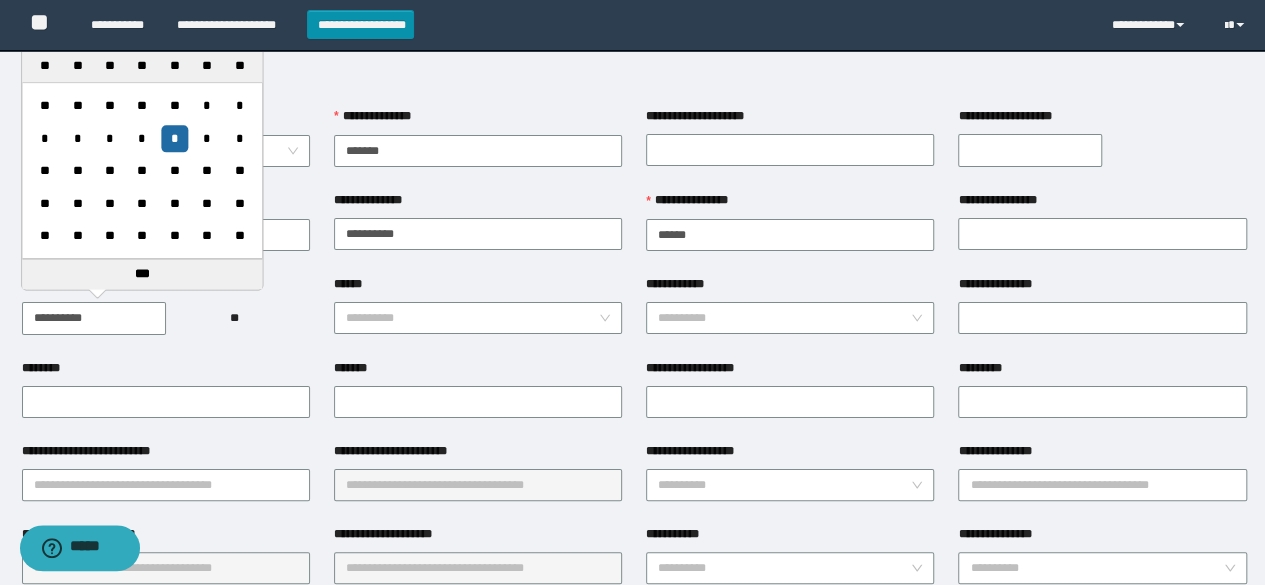 type on "**********" 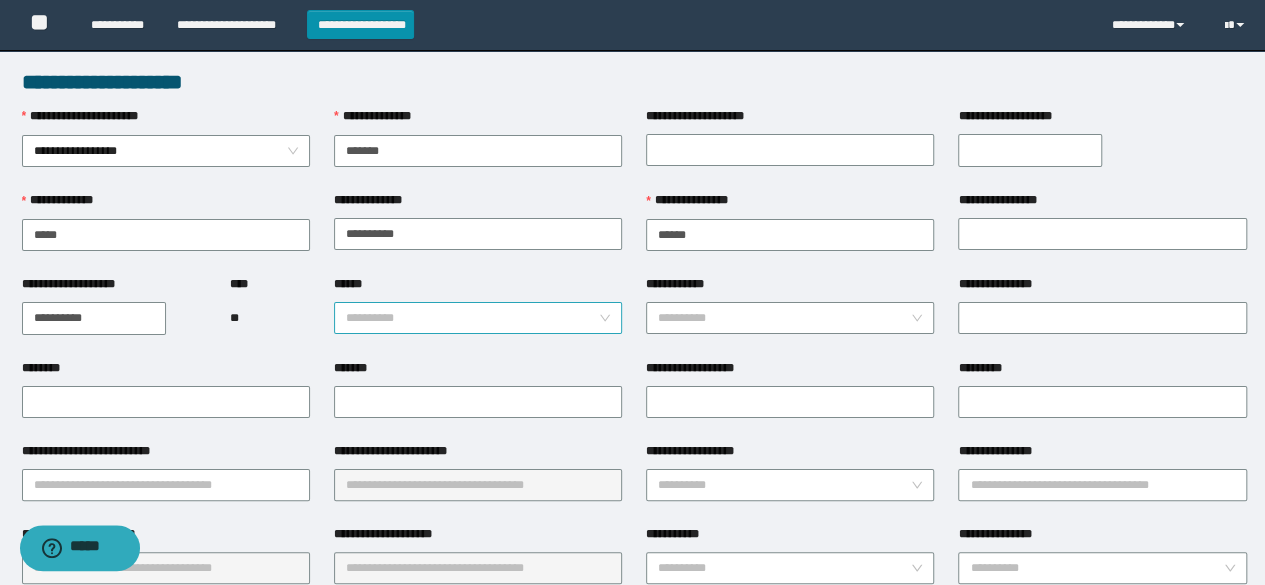 click on "******" at bounding box center (472, 318) 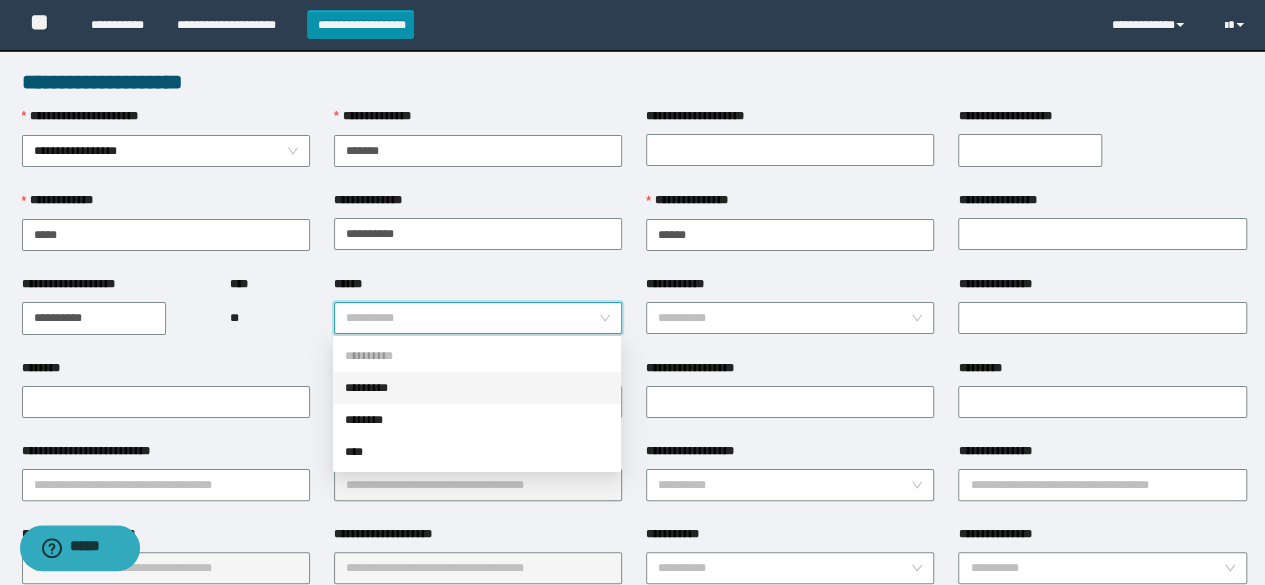 click on "*********" at bounding box center [477, 388] 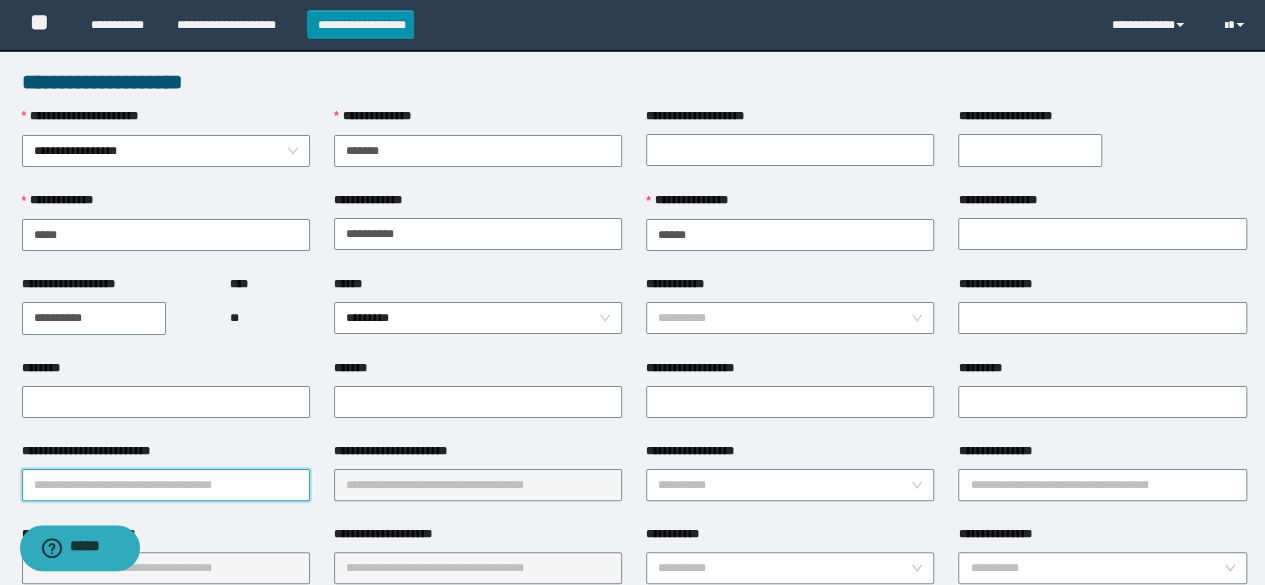 click on "**********" at bounding box center [166, 485] 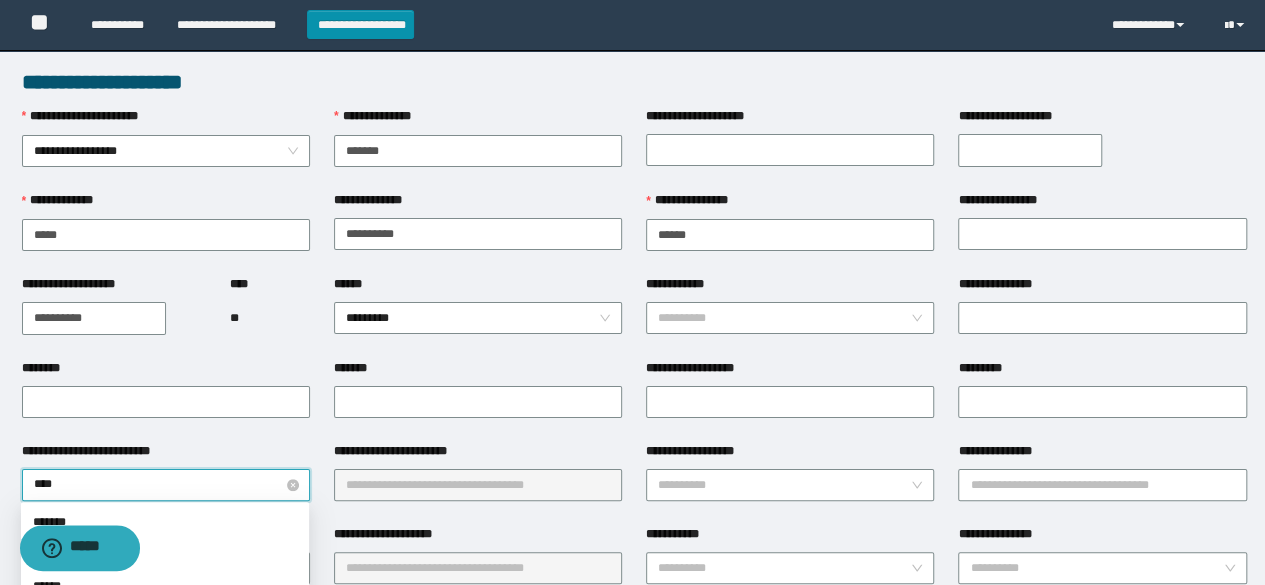 type on "*****" 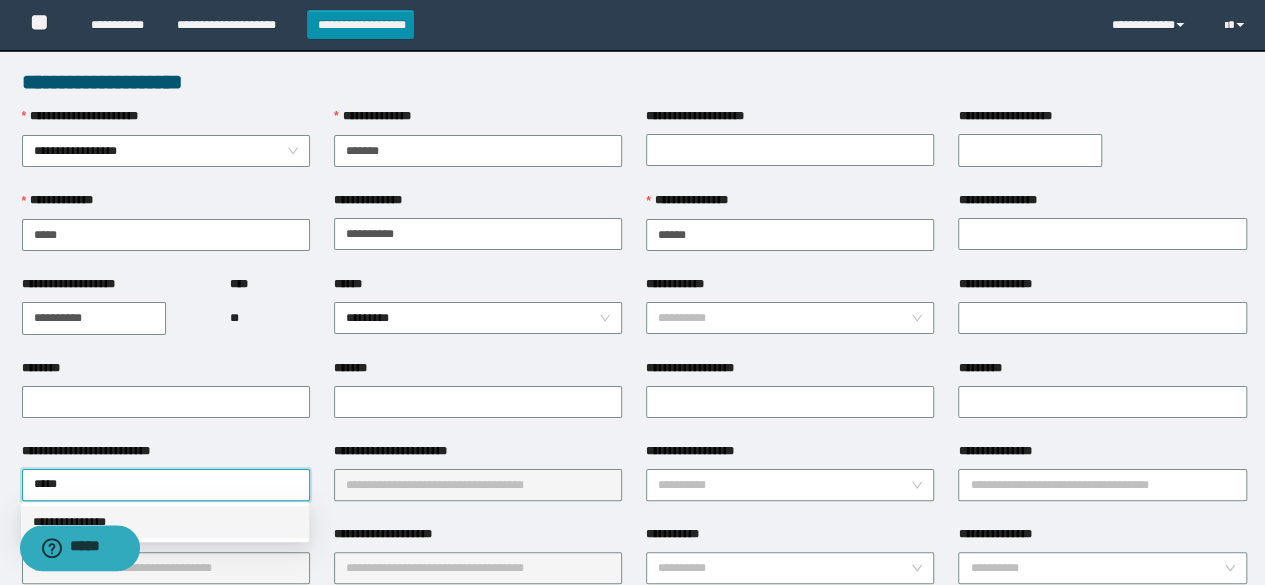 click on "**********" at bounding box center (165, 522) 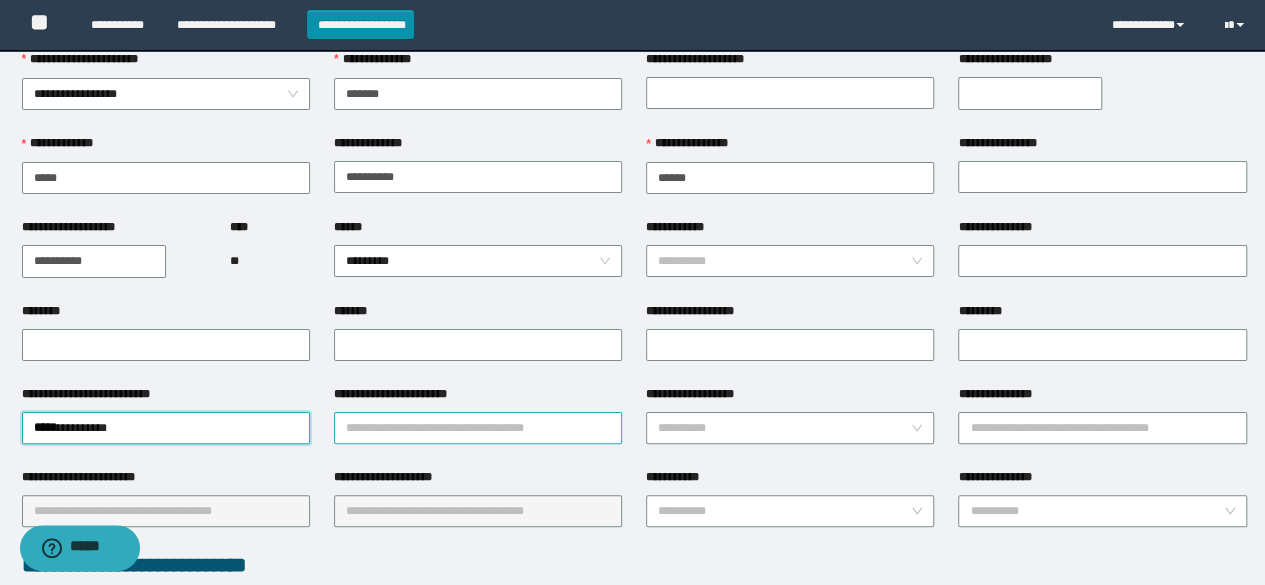 scroll, scrollTop: 100, scrollLeft: 0, axis: vertical 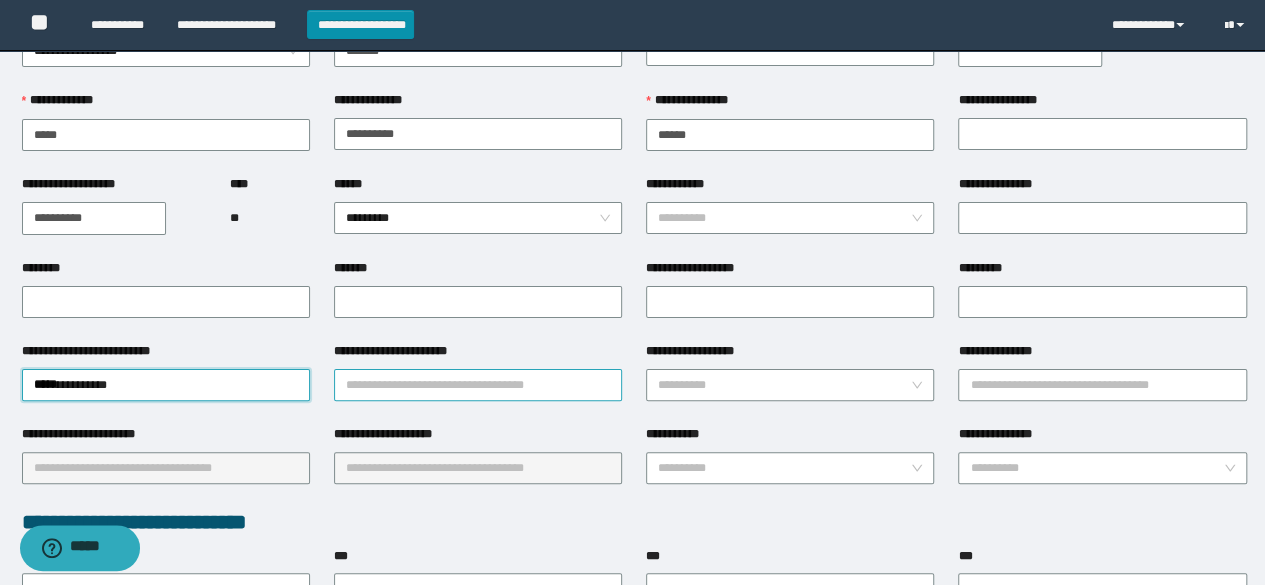 click on "**********" at bounding box center [478, 385] 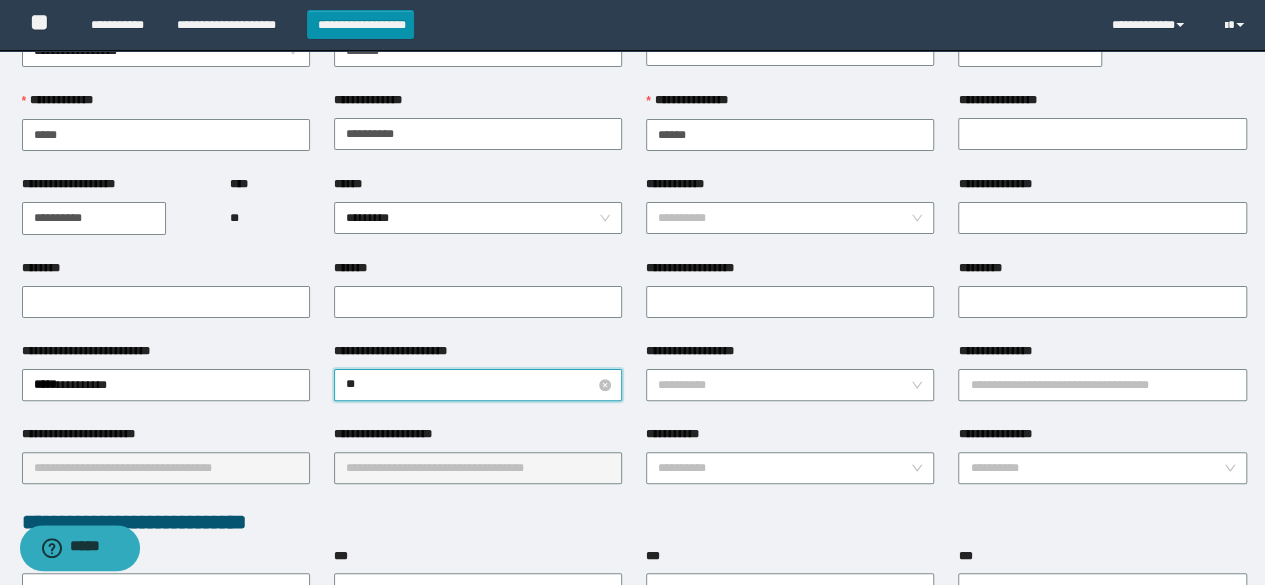 type on "***" 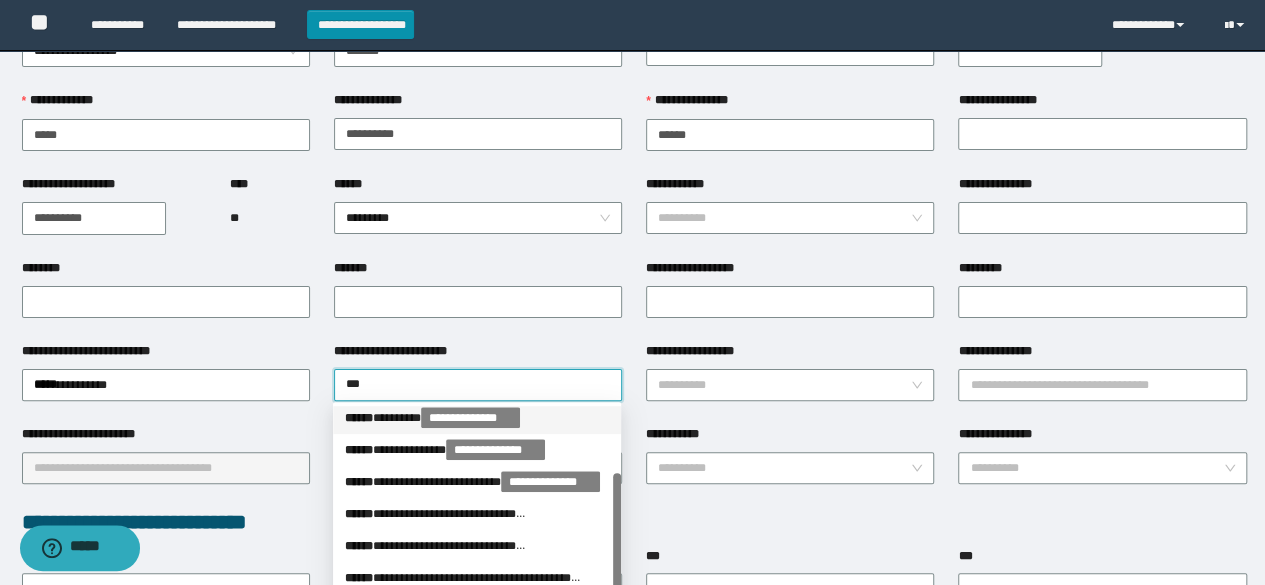 scroll, scrollTop: 128, scrollLeft: 0, axis: vertical 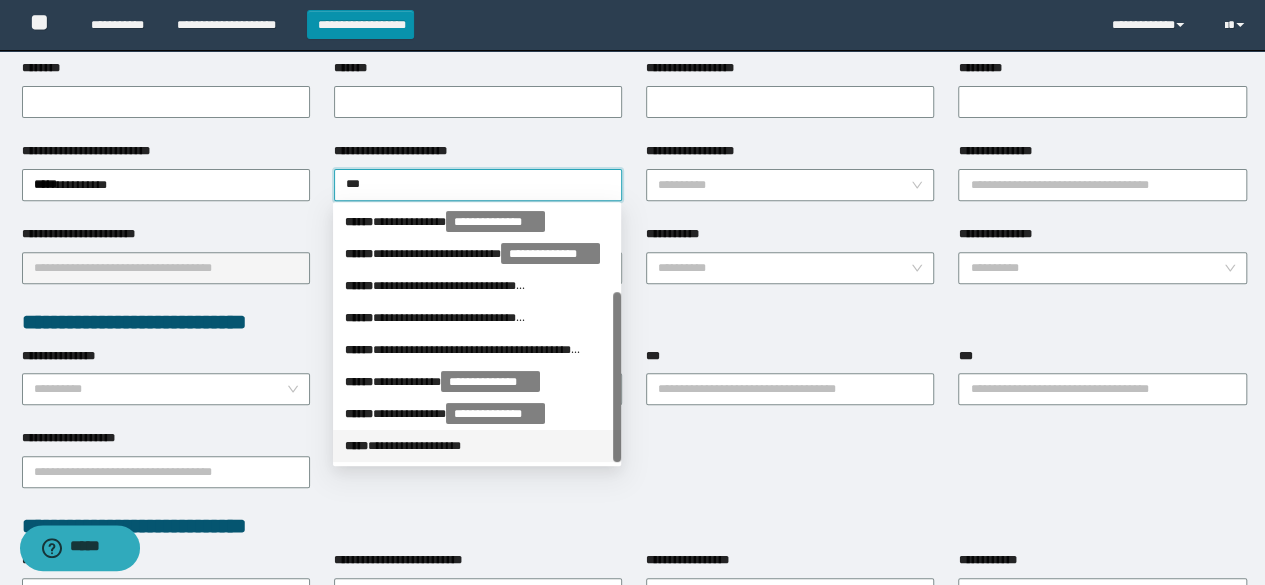 click on "**********" at bounding box center (477, 446) 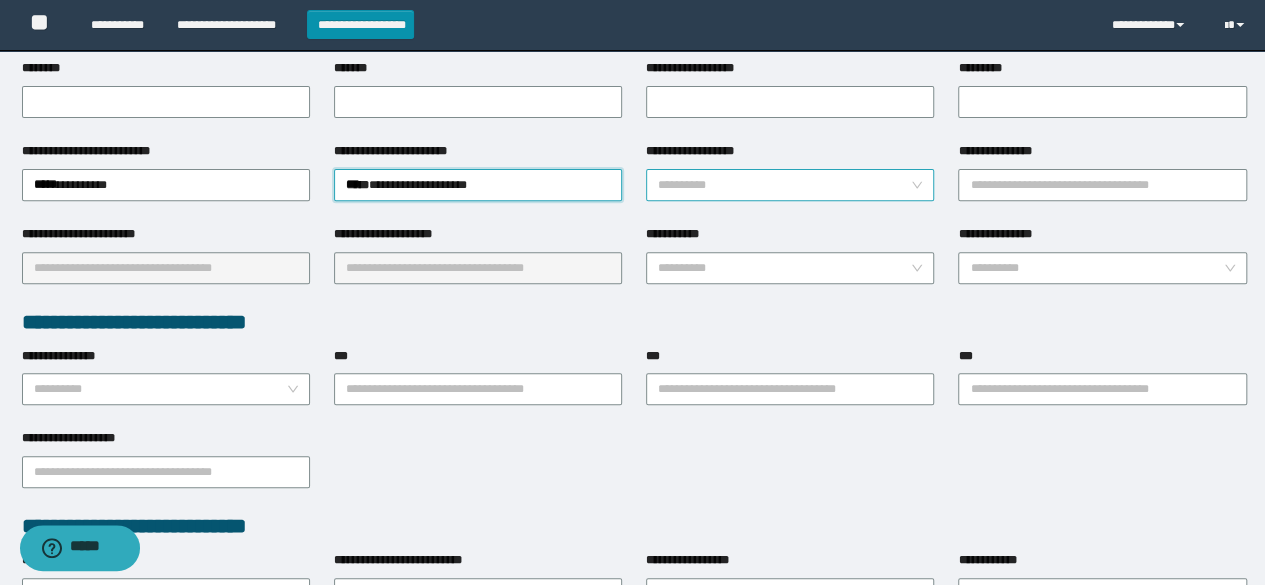 click on "**********" at bounding box center [784, 185] 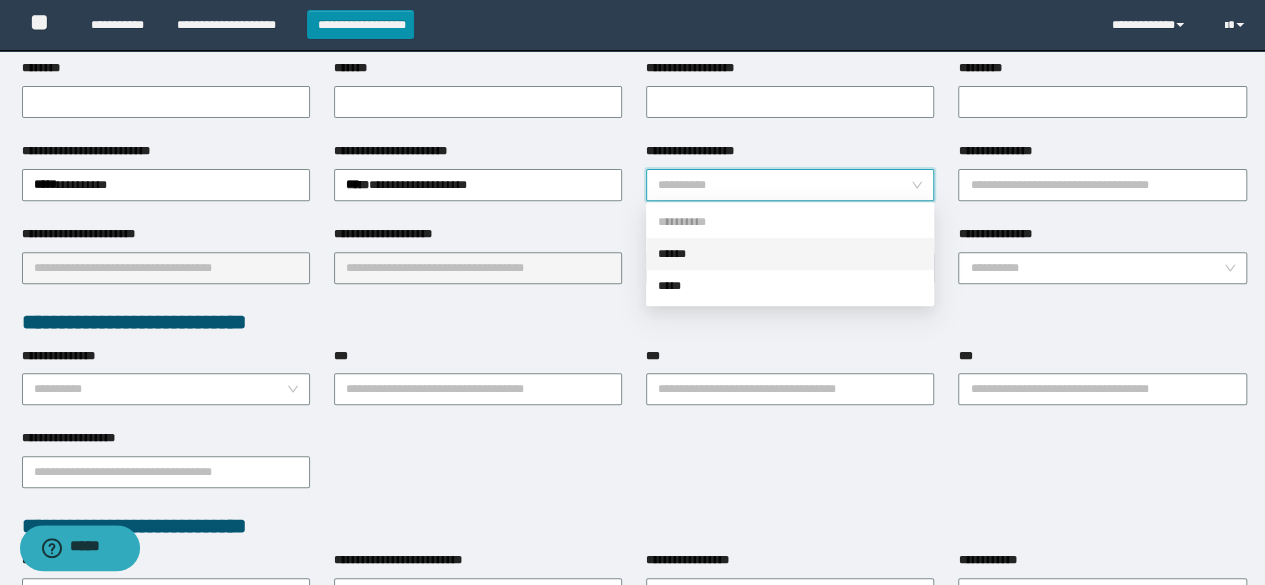 click on "******" at bounding box center [790, 254] 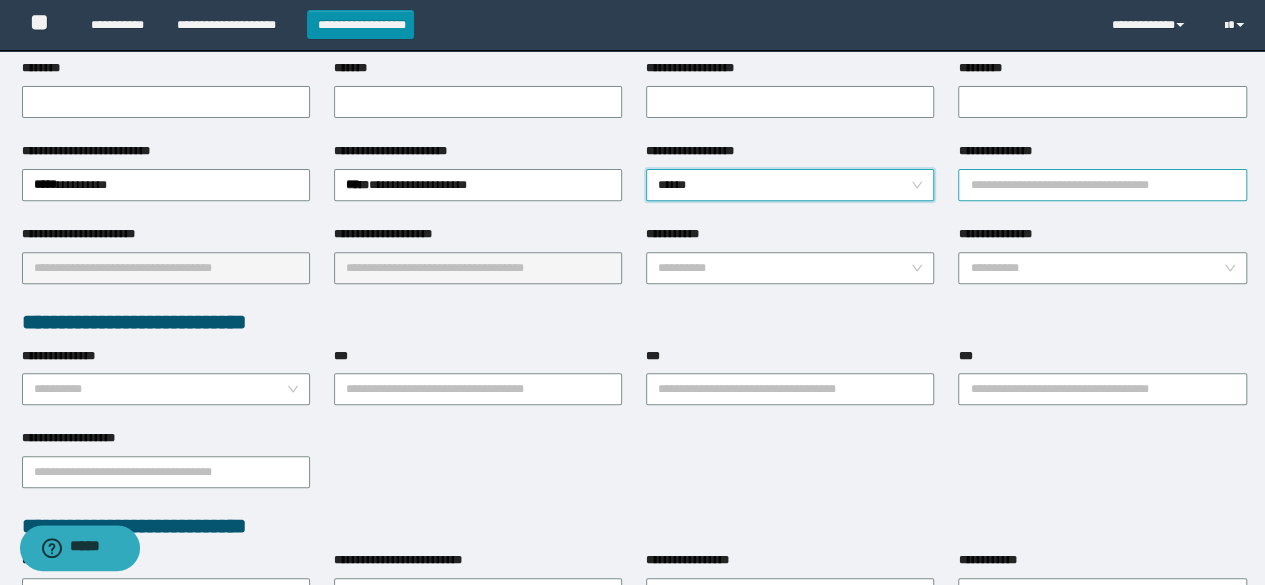 click on "**********" at bounding box center (1102, 185) 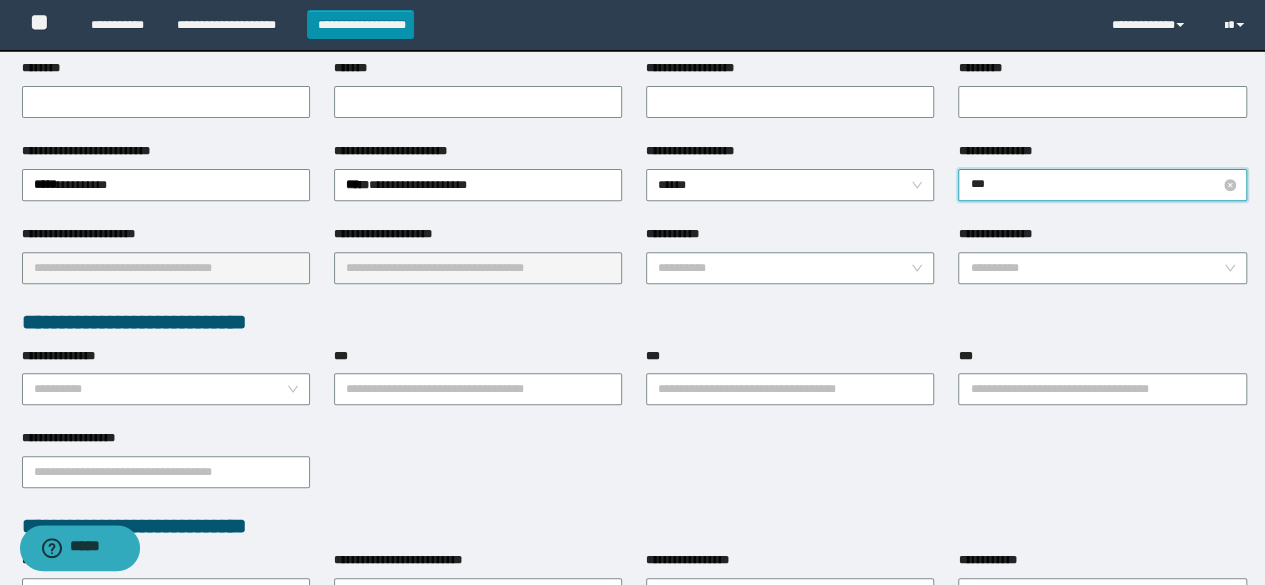 type on "****" 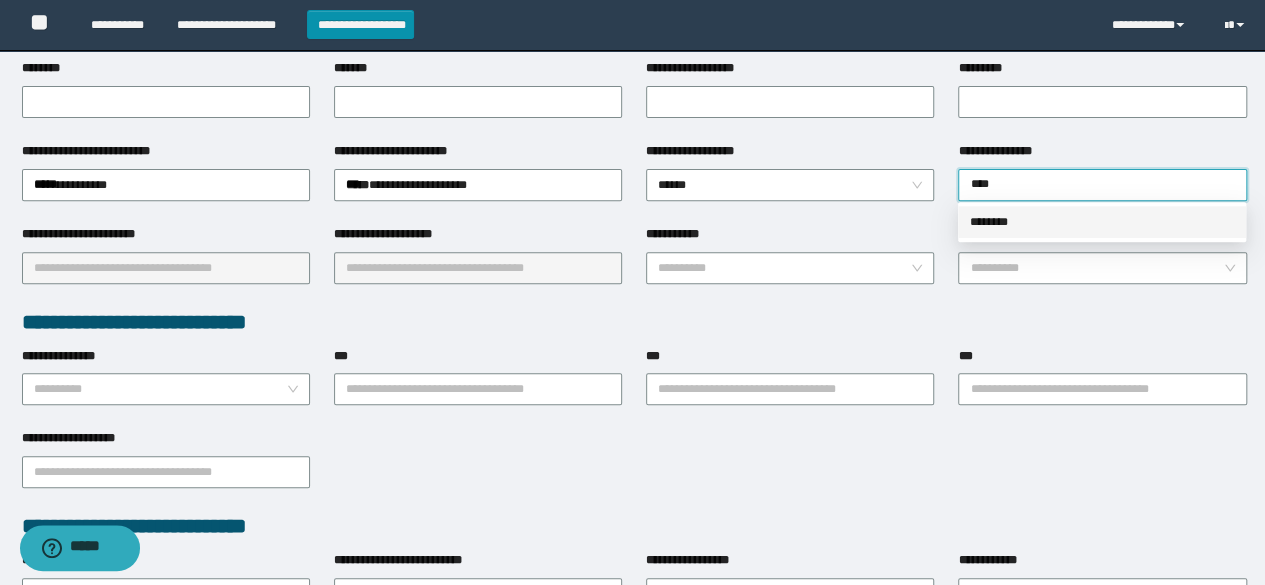 click on "********" at bounding box center (1102, 222) 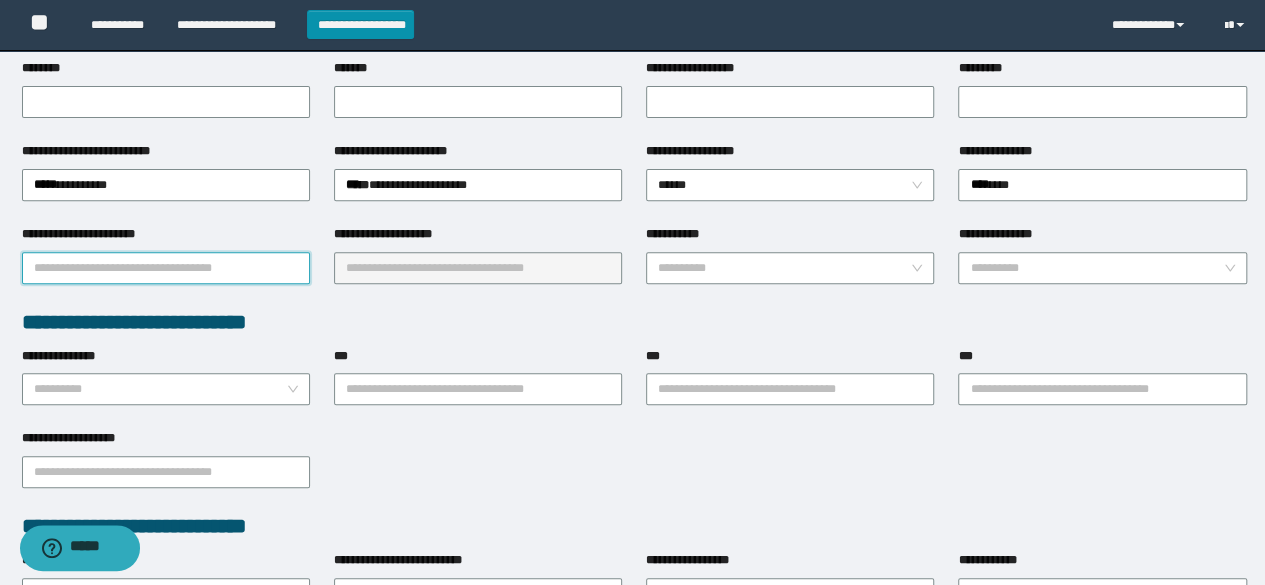 click on "**********" at bounding box center [166, 268] 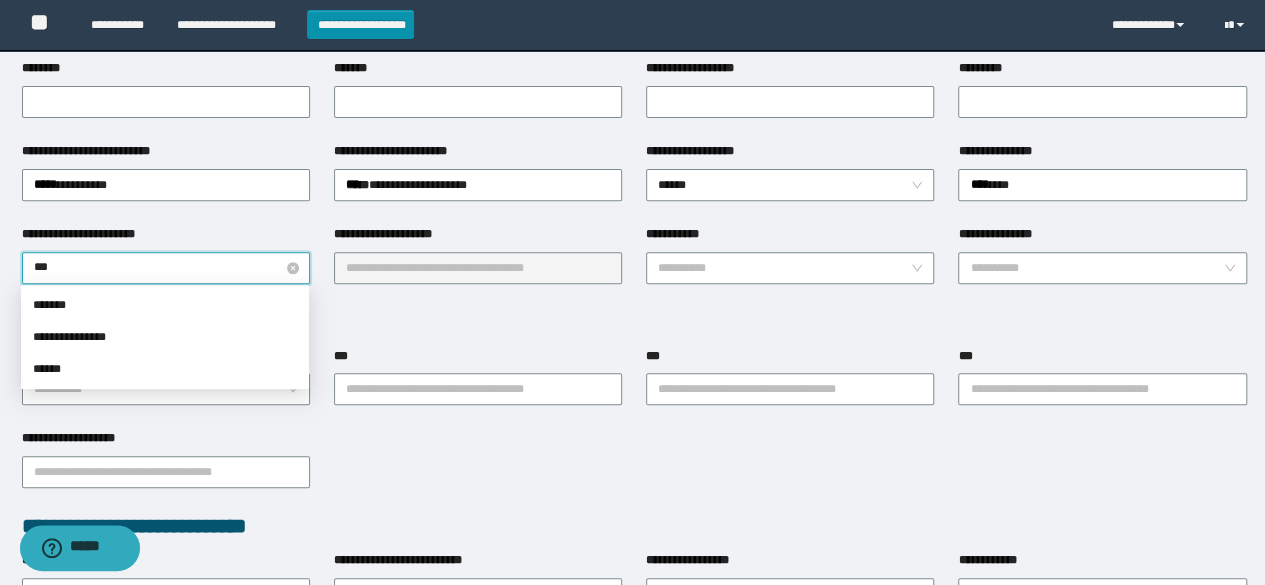 type on "****" 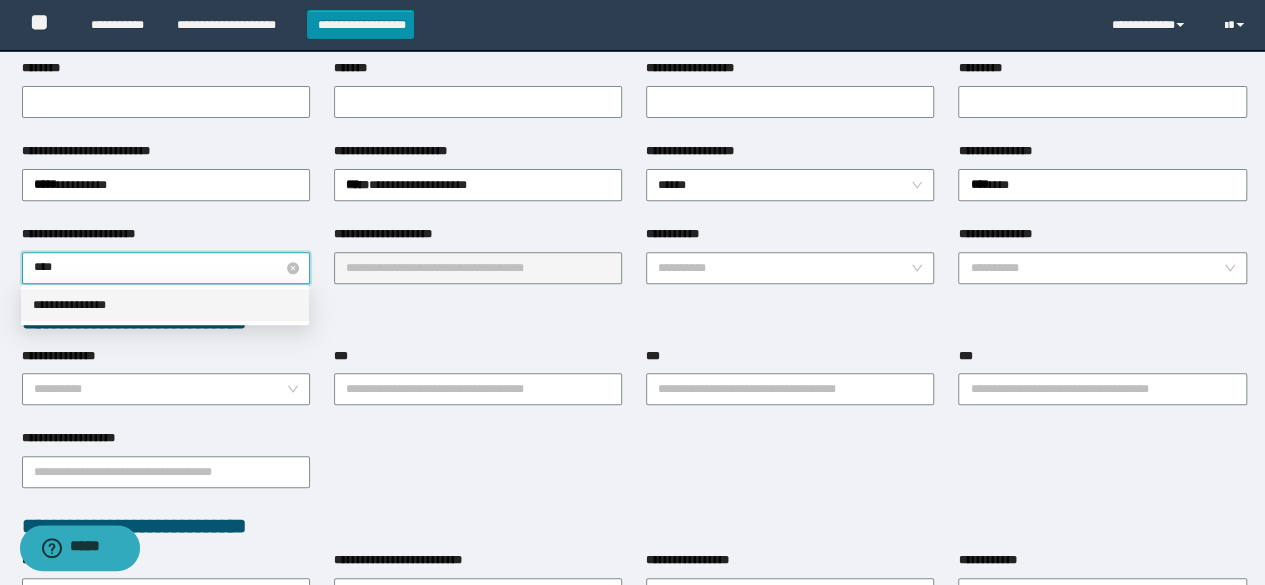 type 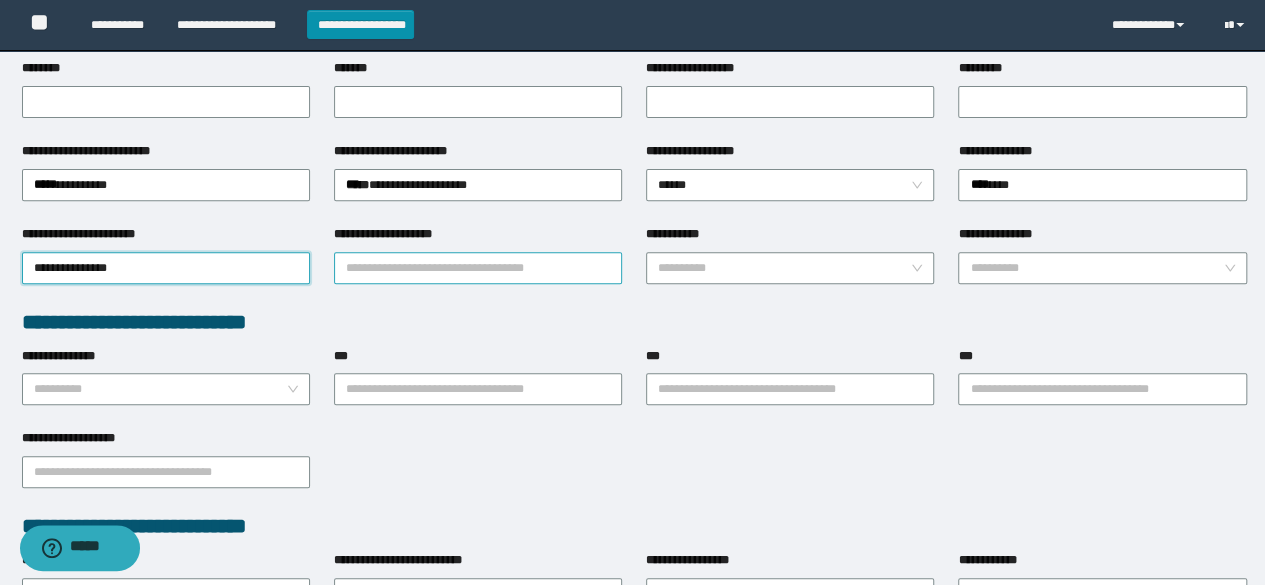 click on "**********" at bounding box center (478, 268) 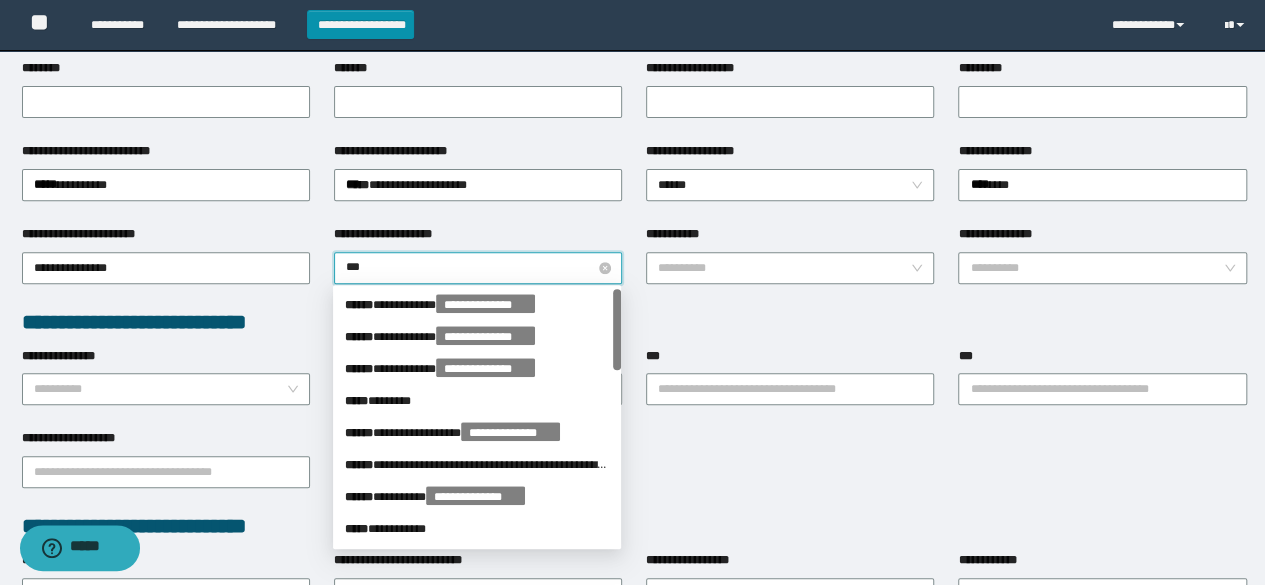 type on "****" 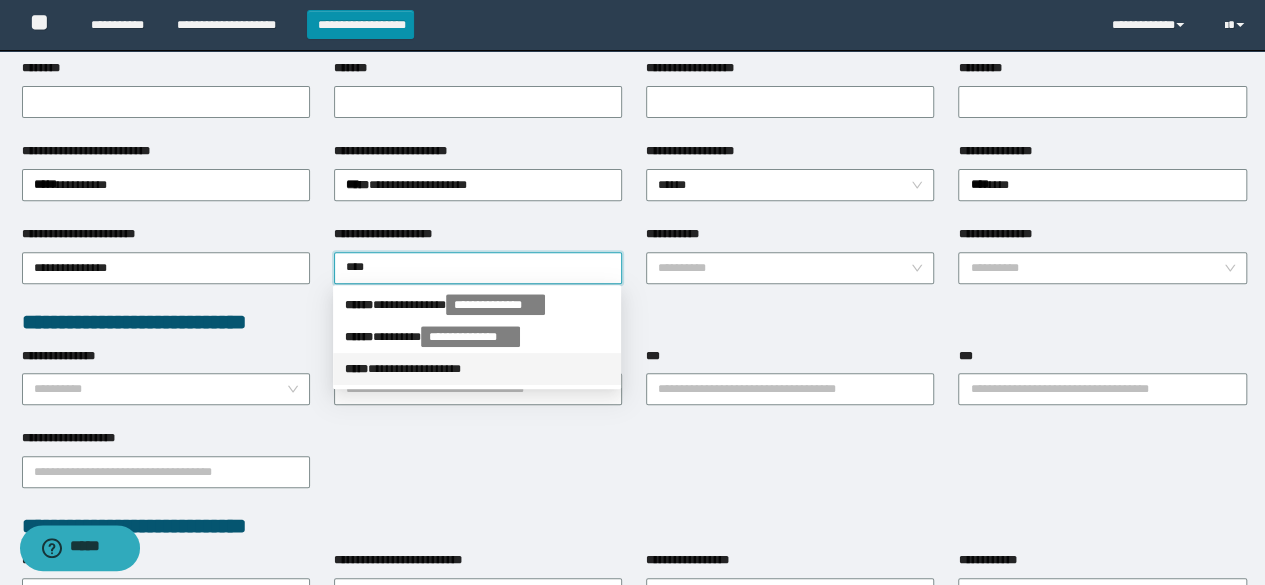 click on "**********" at bounding box center (477, 369) 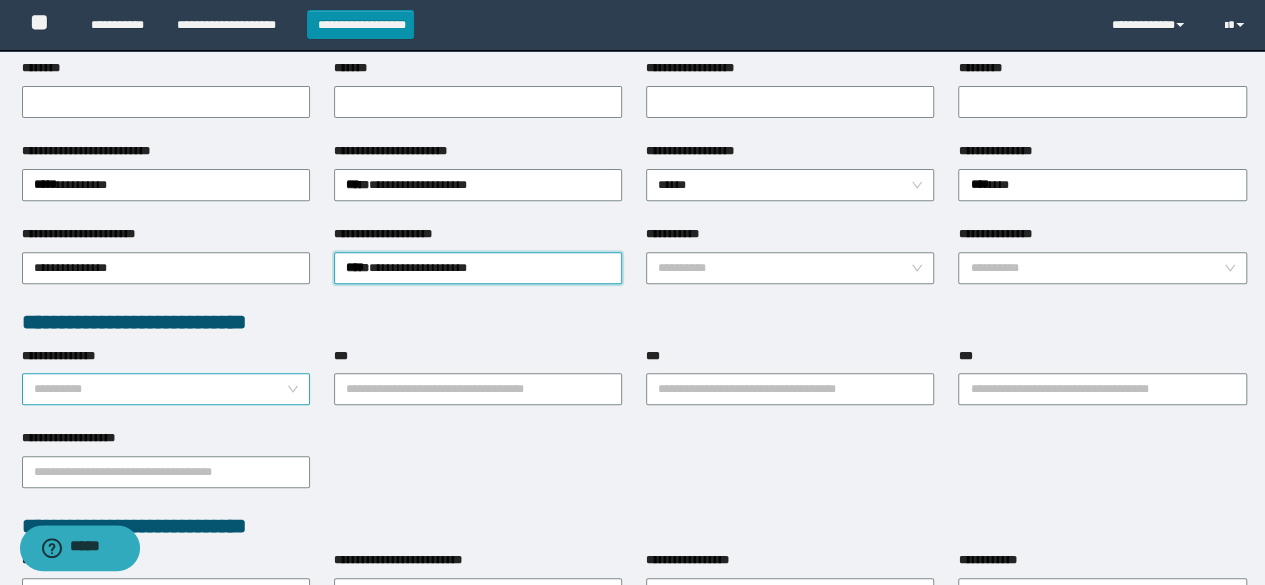 click on "**********" at bounding box center (160, 389) 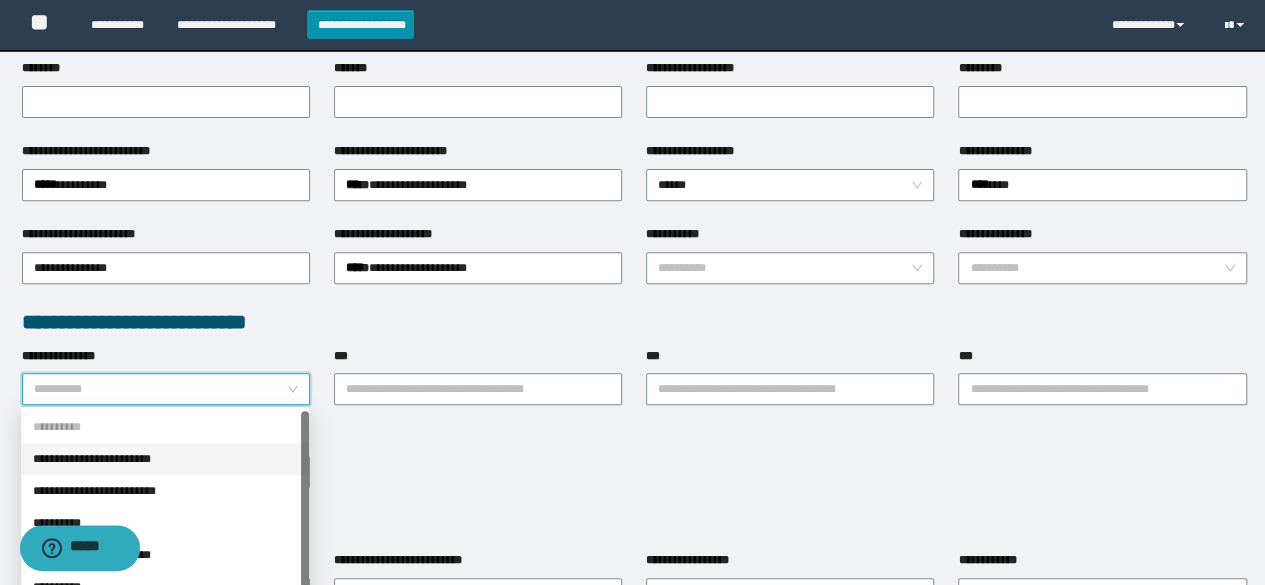 click on "**********" at bounding box center [165, 459] 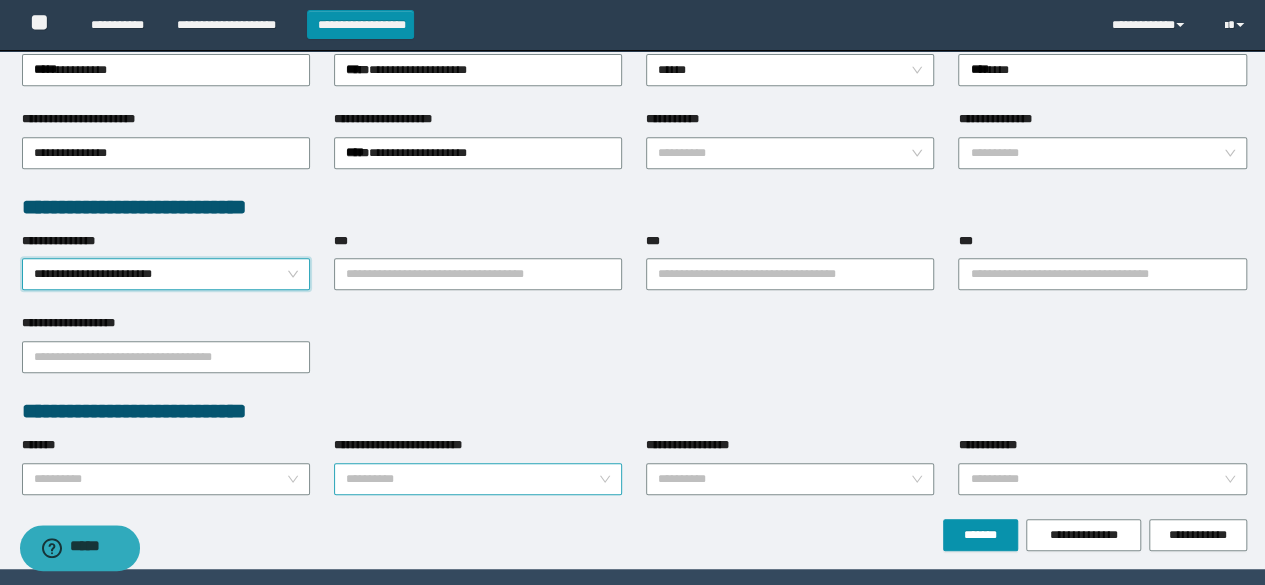 scroll, scrollTop: 474, scrollLeft: 0, axis: vertical 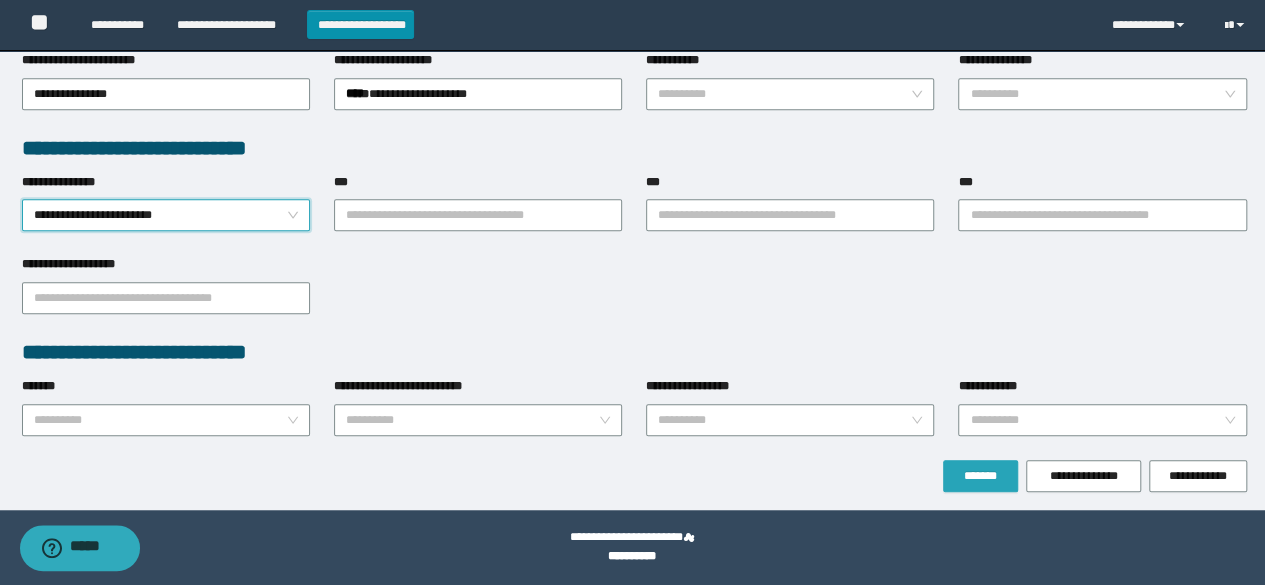 click on "*******" at bounding box center (980, 476) 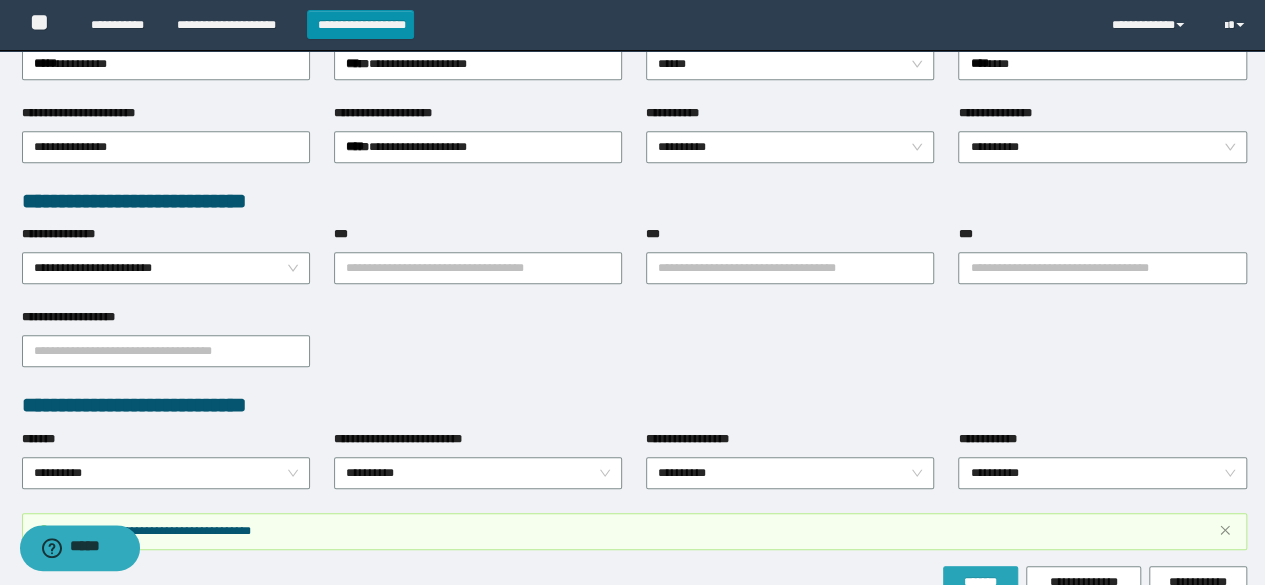 scroll, scrollTop: 526, scrollLeft: 0, axis: vertical 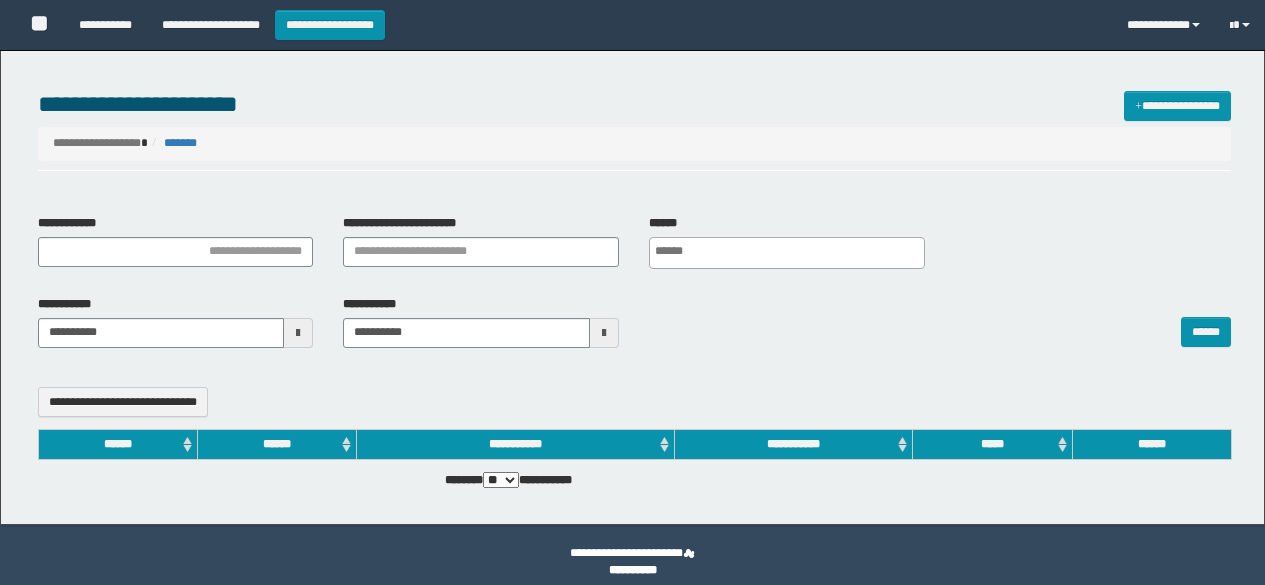 select 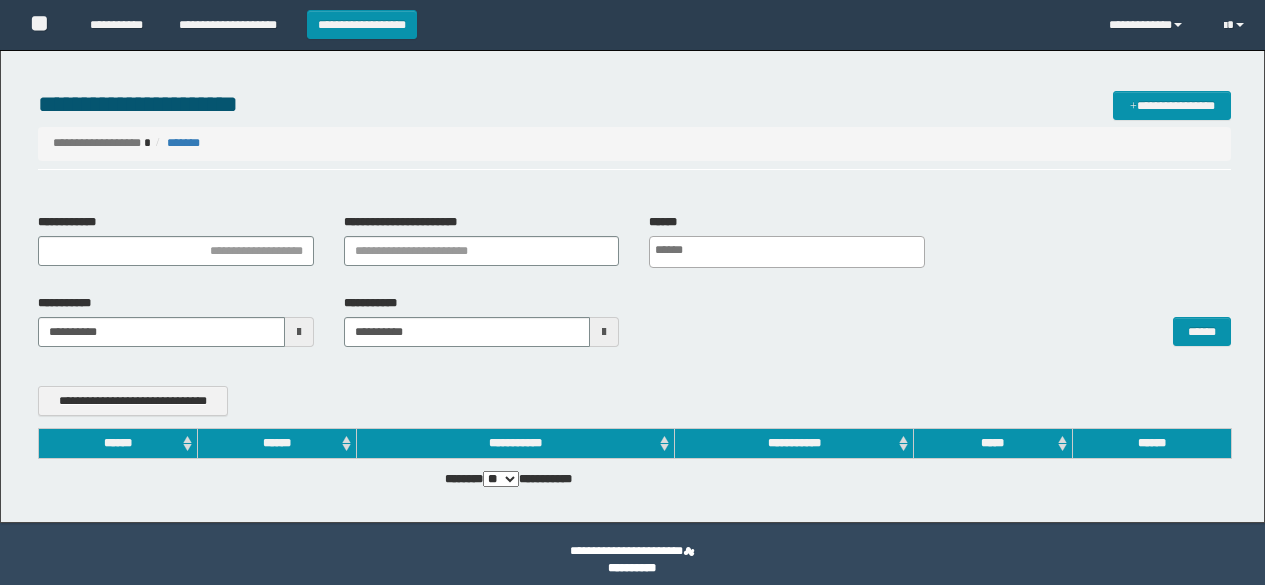 scroll, scrollTop: 0, scrollLeft: 0, axis: both 